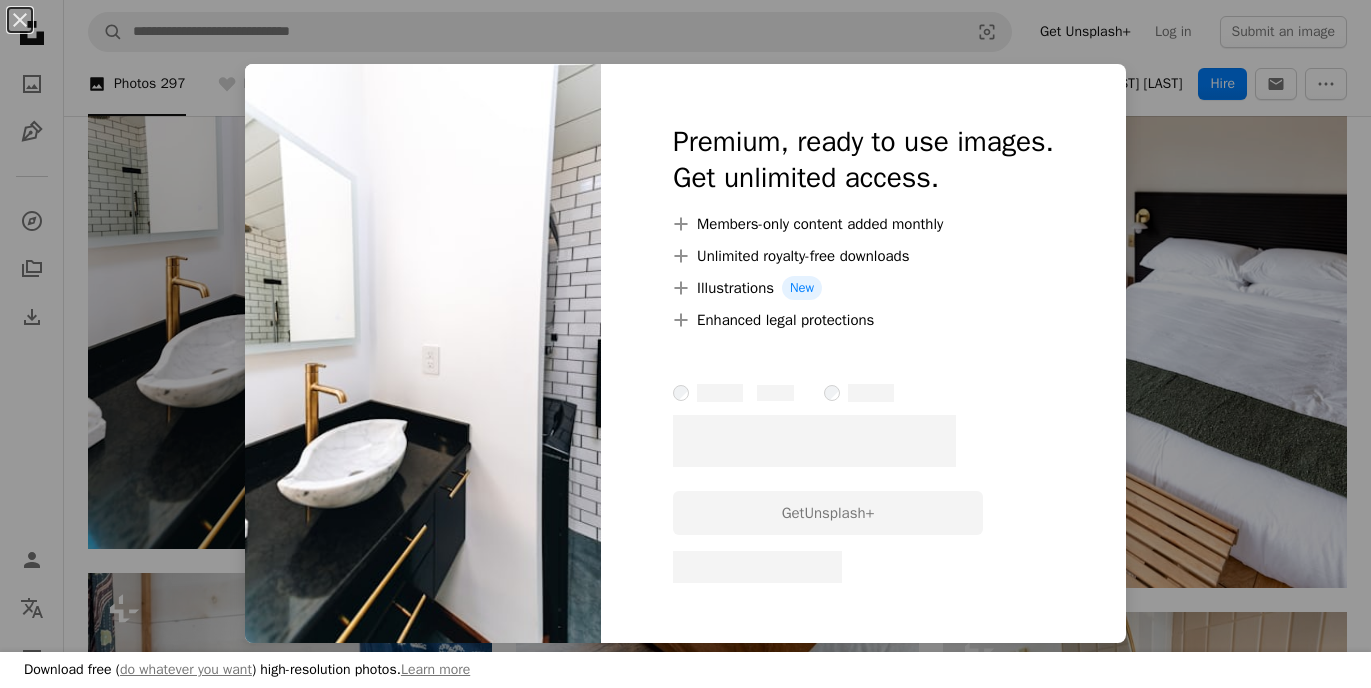 scroll, scrollTop: 5587, scrollLeft: 0, axis: vertical 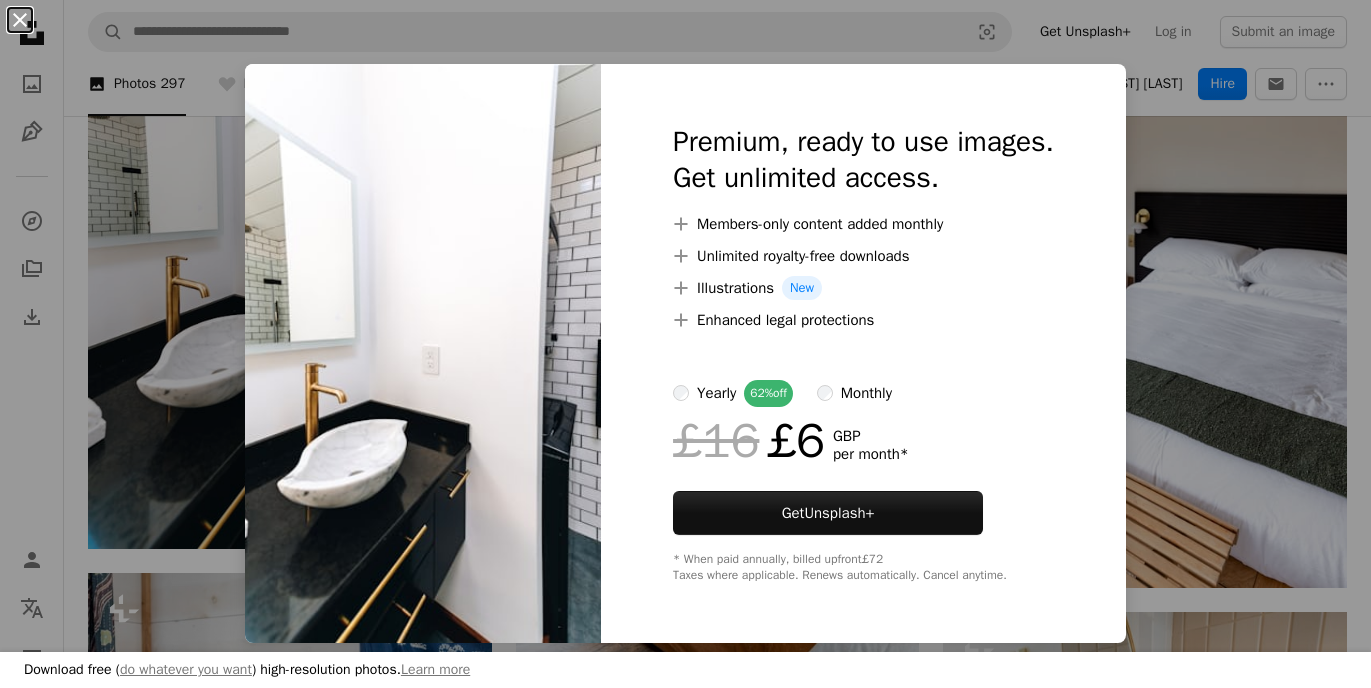 click on "An X shape" at bounding box center (20, 20) 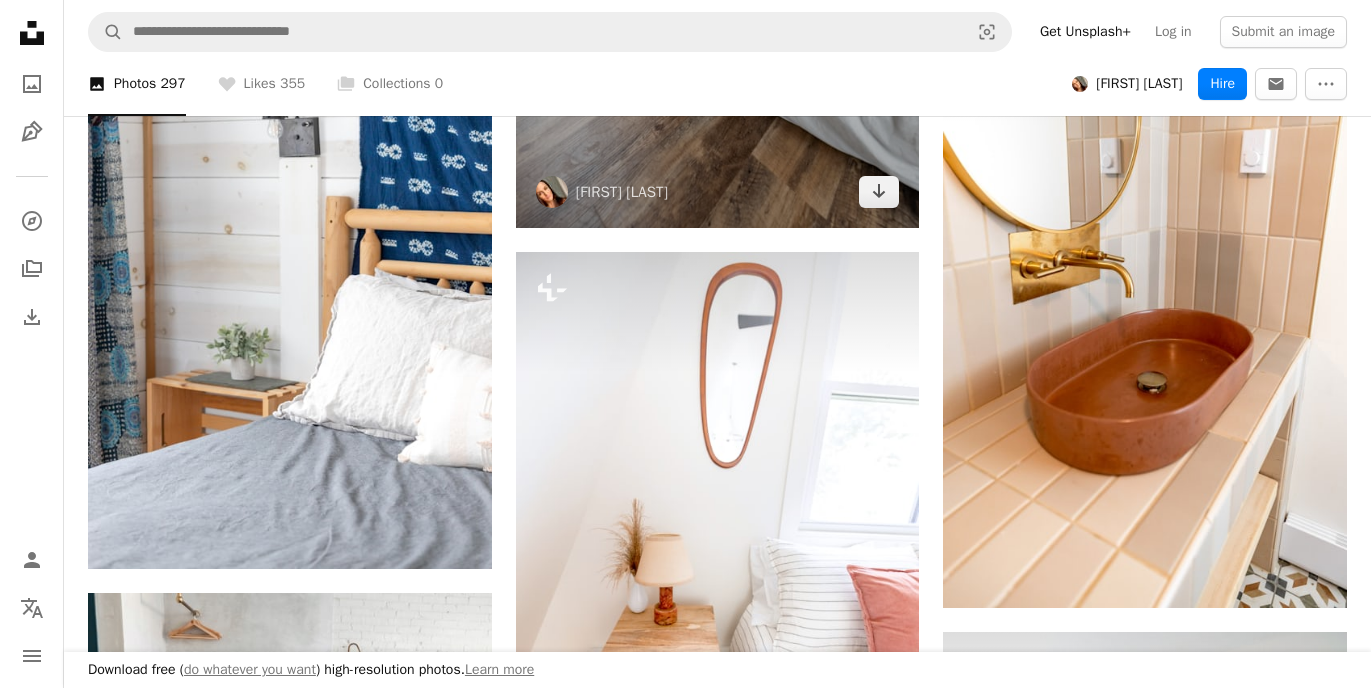 scroll, scrollTop: 6198, scrollLeft: 0, axis: vertical 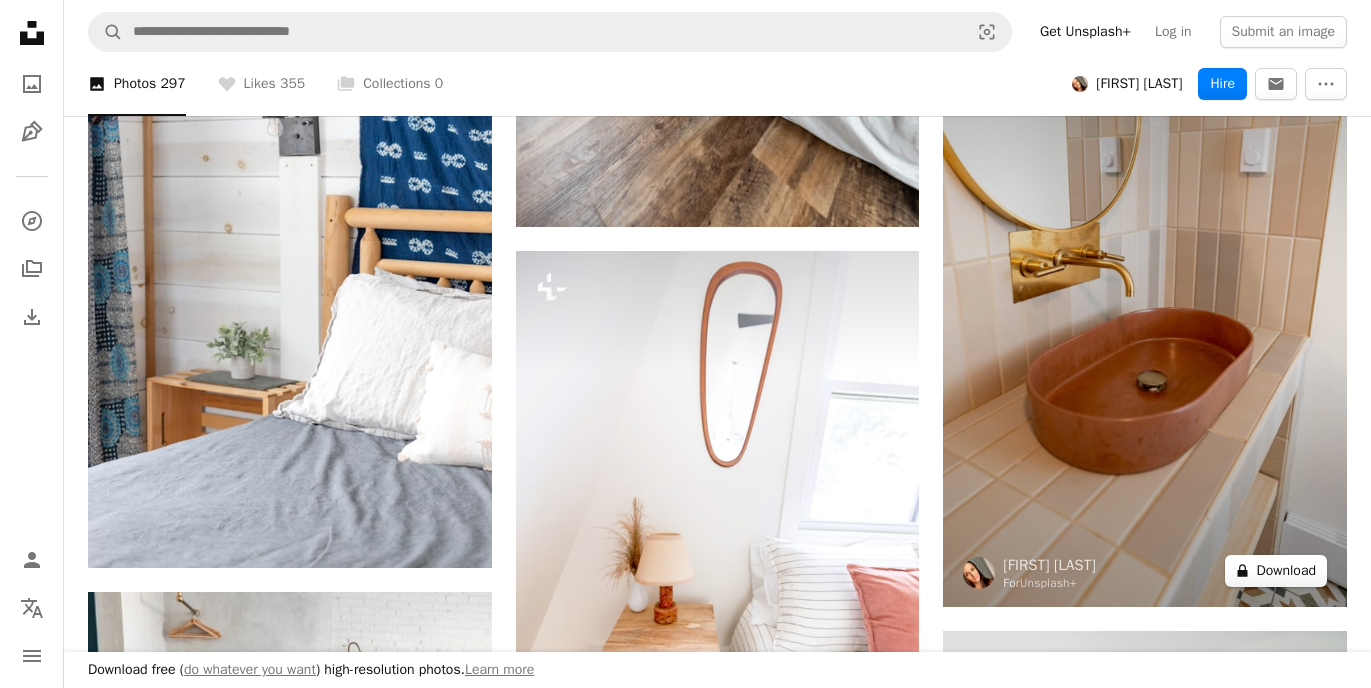 click on "A lock   Download" at bounding box center (1276, 571) 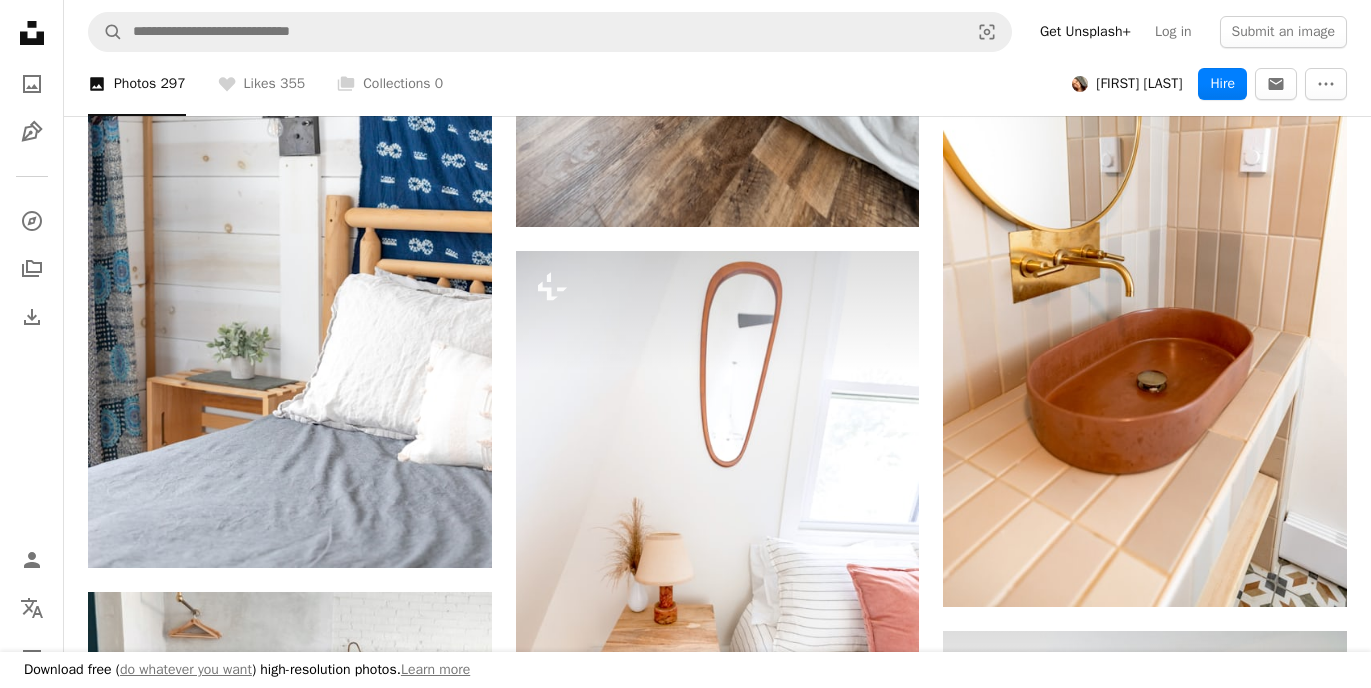 click on "An X shape" at bounding box center (20, 20) 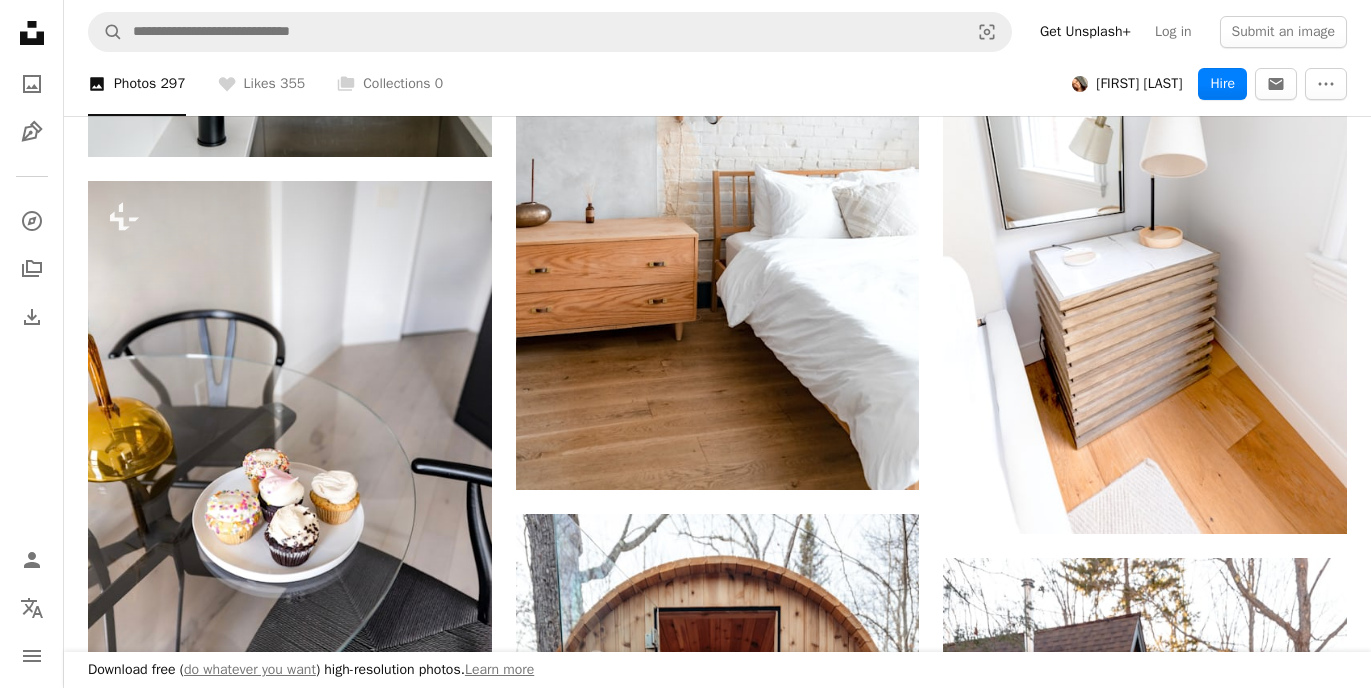 scroll, scrollTop: 8079, scrollLeft: 0, axis: vertical 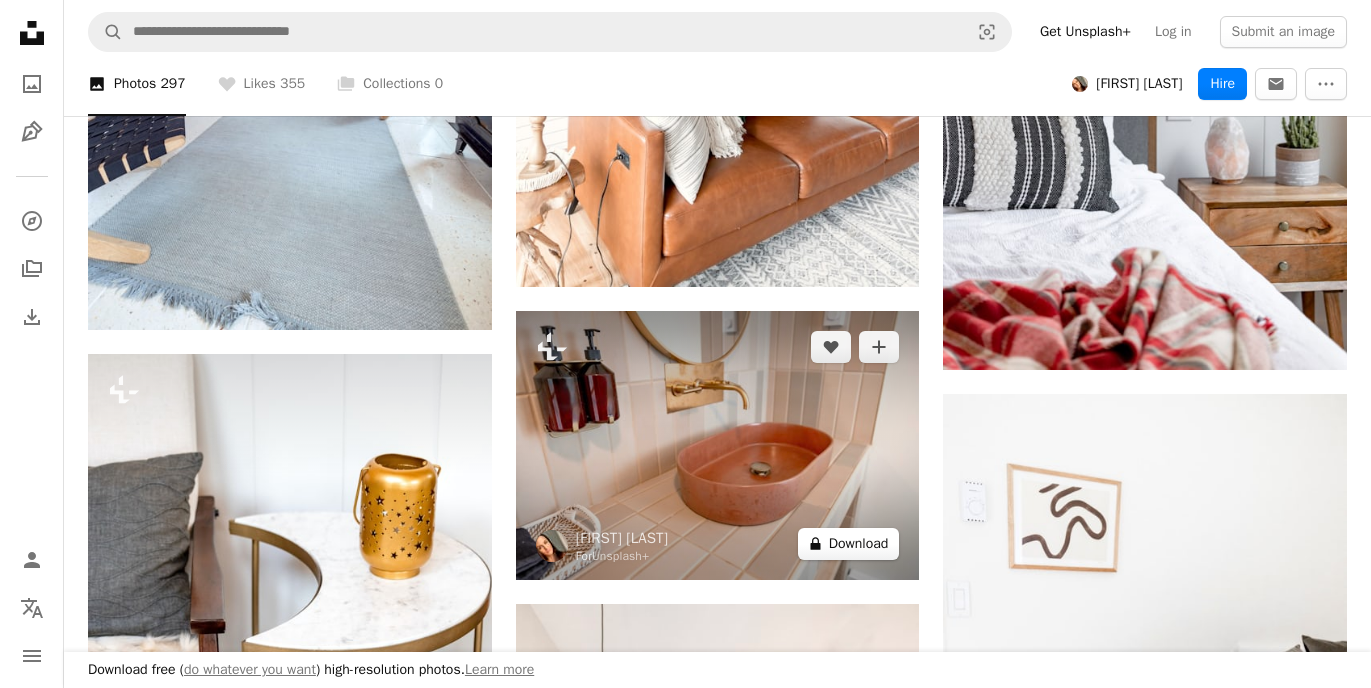 click on "A lock   Download" at bounding box center [849, 544] 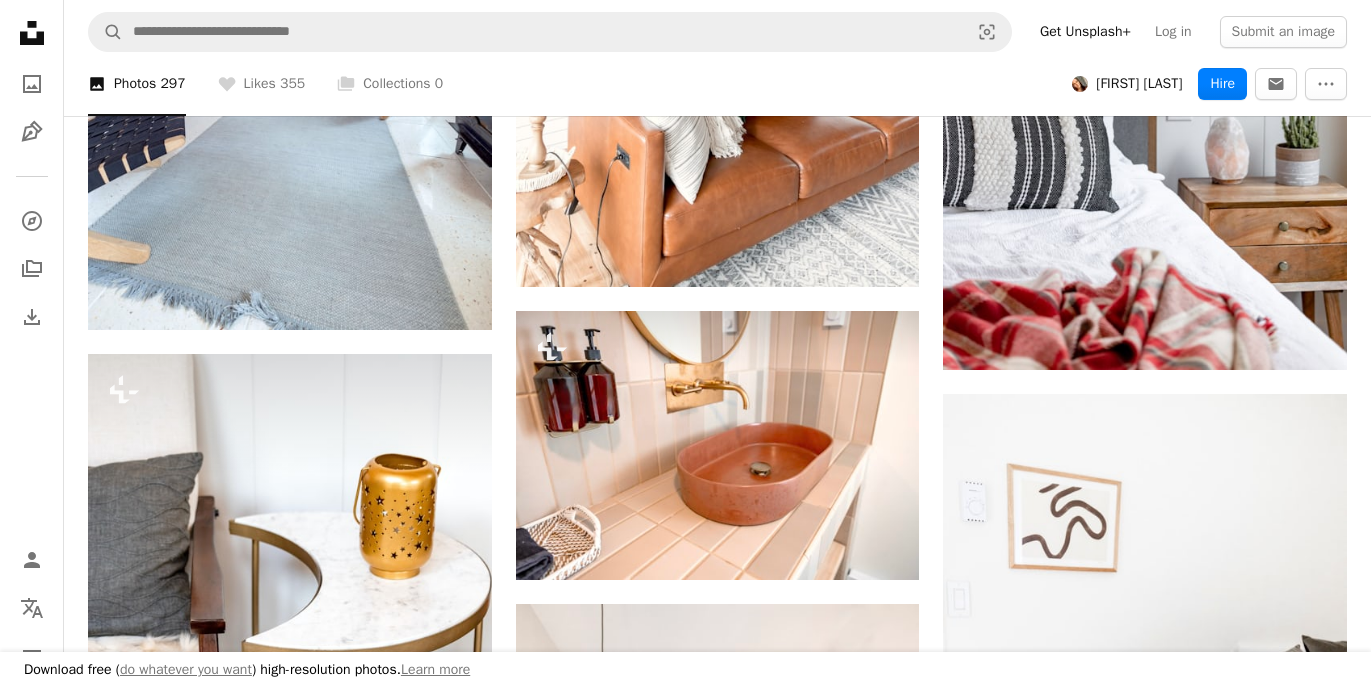 click on "An X shape" at bounding box center [20, 20] 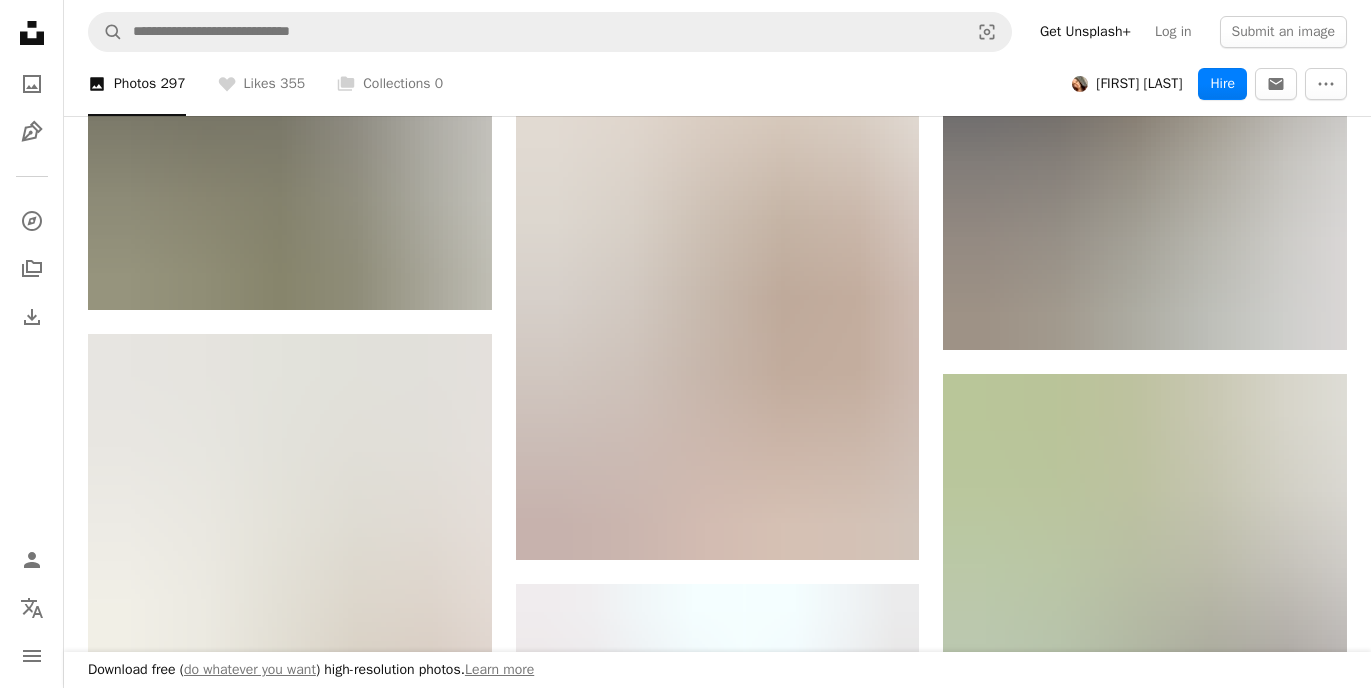 scroll, scrollTop: 11447, scrollLeft: 0, axis: vertical 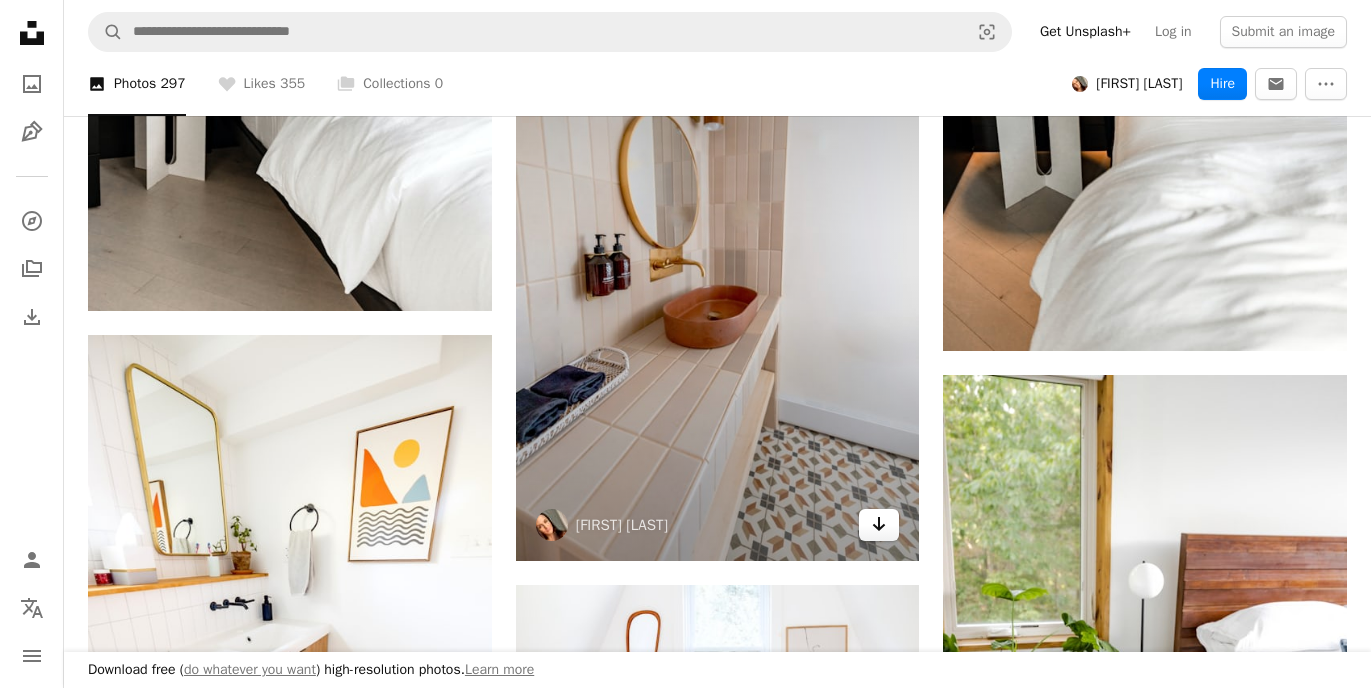 click on "Arrow pointing down" 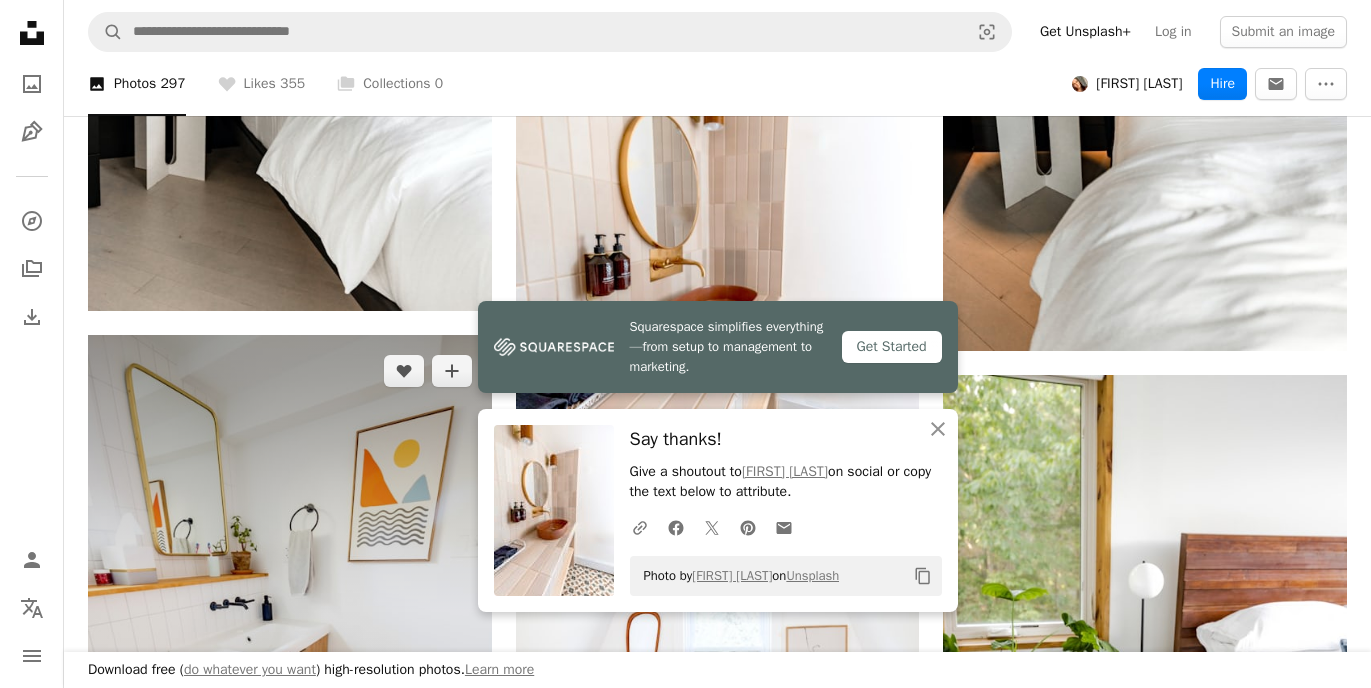 click at bounding box center (290, 637) 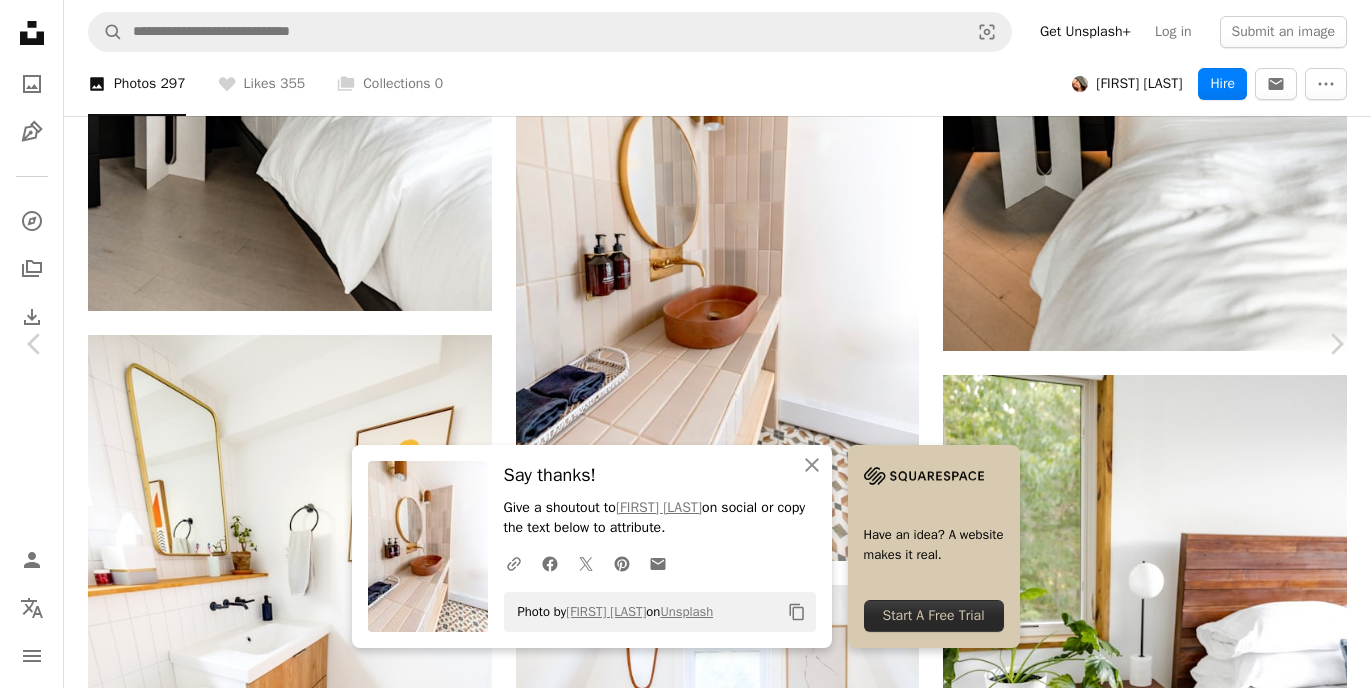 scroll, scrollTop: 4, scrollLeft: 0, axis: vertical 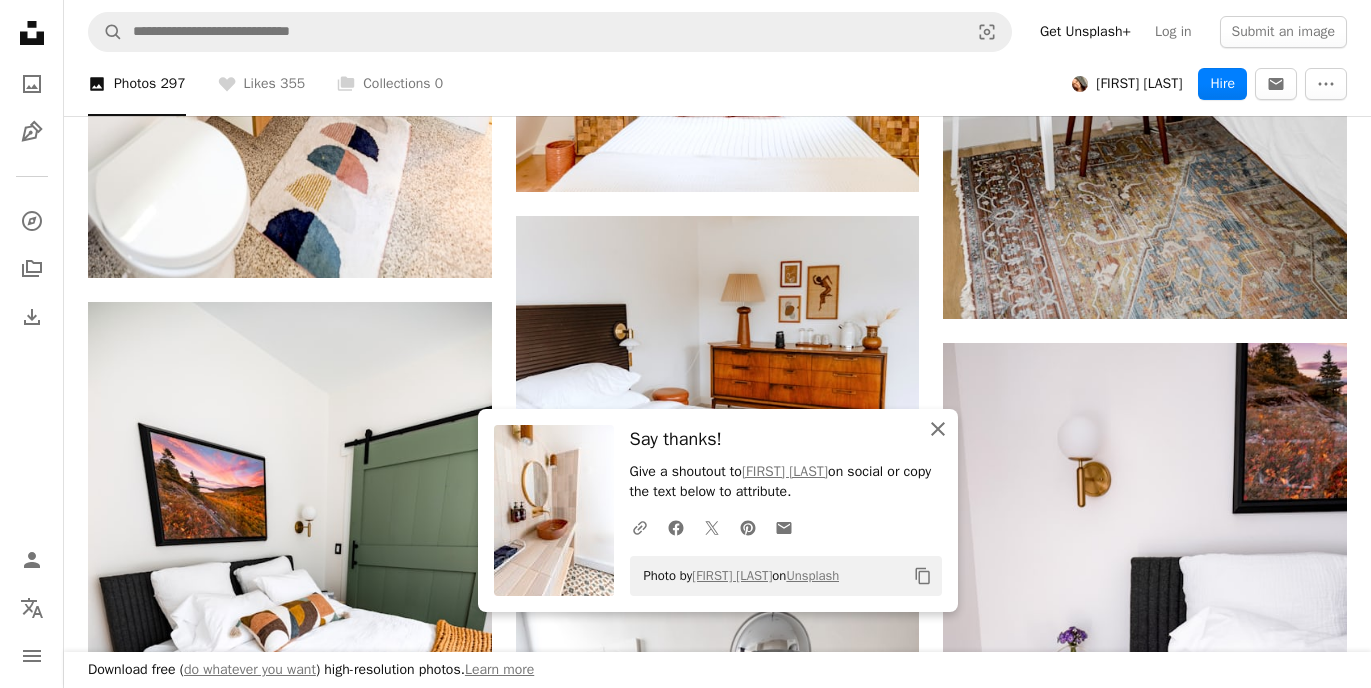 click on "An X shape" 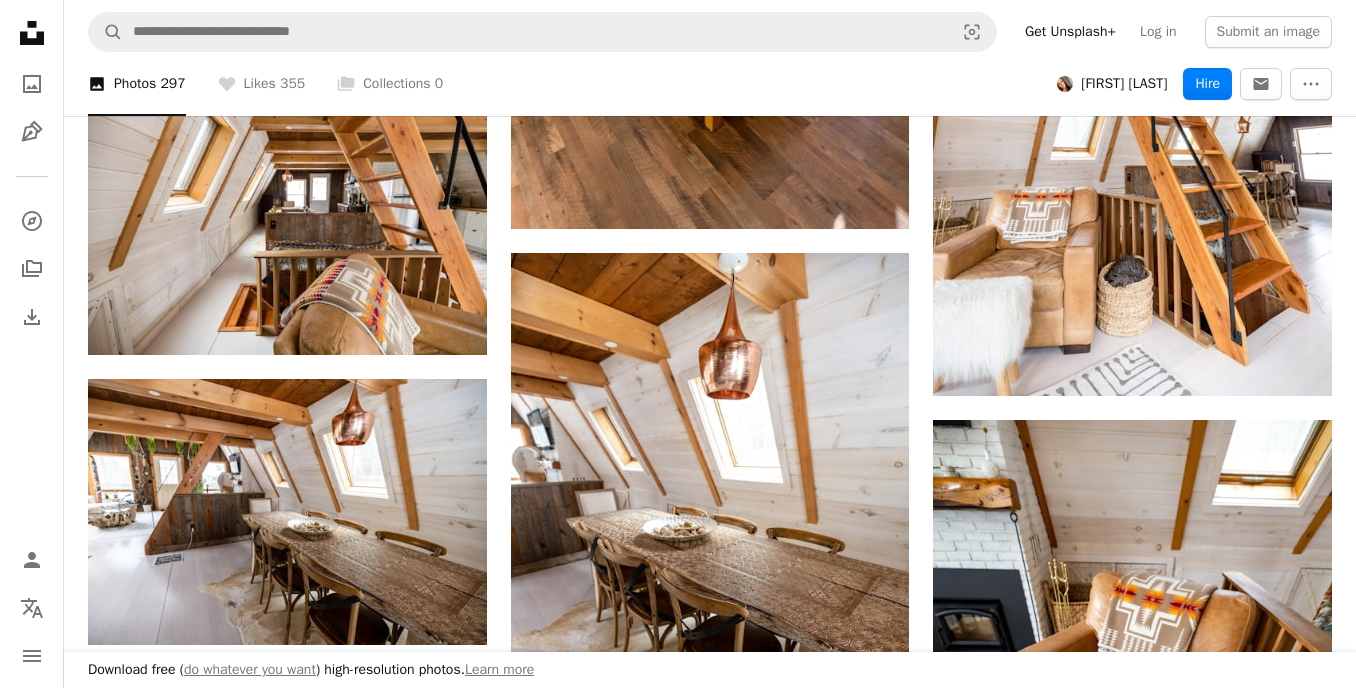 scroll, scrollTop: 20183, scrollLeft: 0, axis: vertical 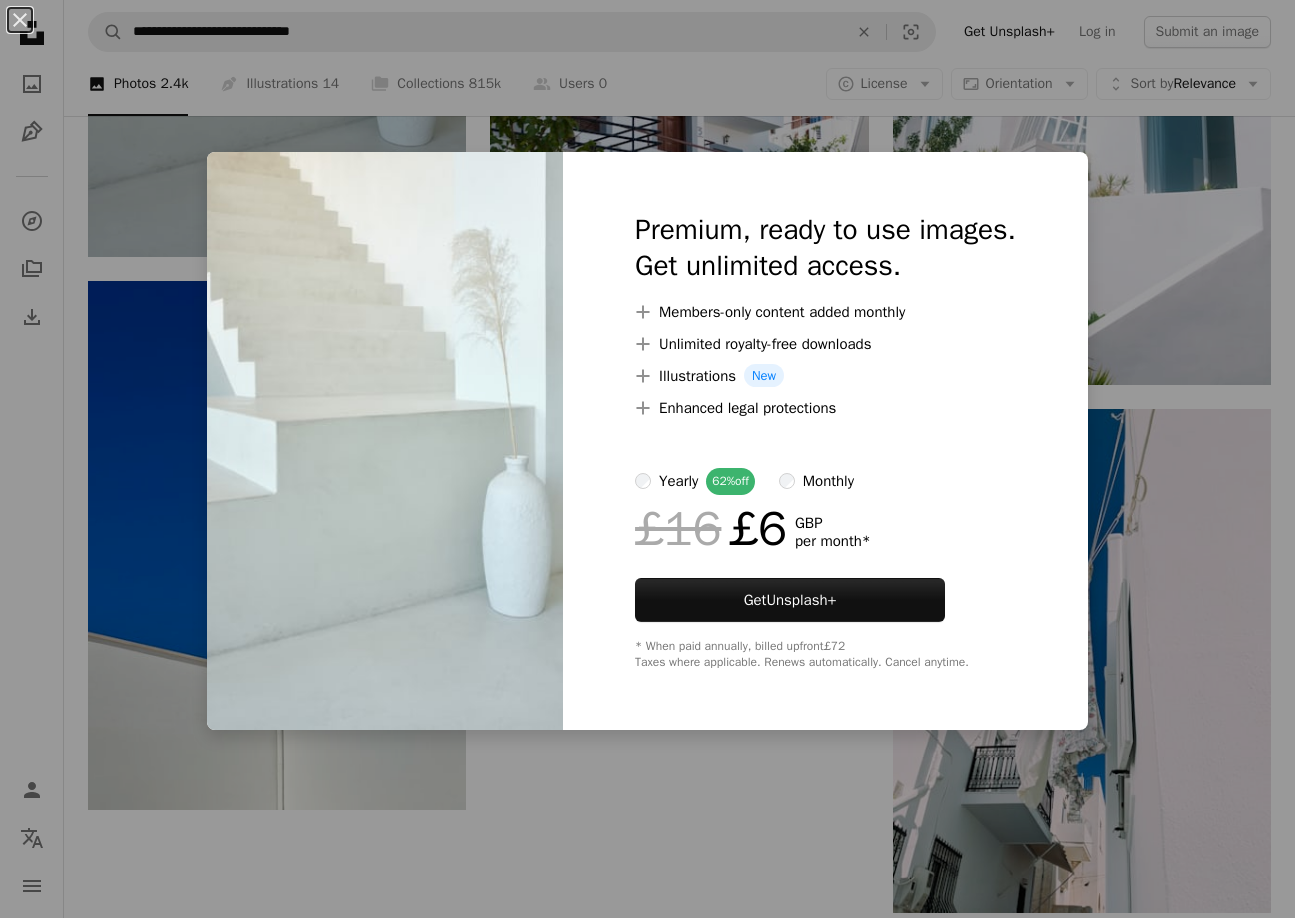 click on "An X shape Premium, ready to use images. Get unlimited access. A plus sign Members-only content added monthly A plus sign Unlimited royalty-free downloads A plus sign Illustrations  New A plus sign Enhanced legal protections yearly 62%  off monthly £16   £6 GBP per month * Get  Unsplash+ * When paid annually, billed upfront  £72 Taxes where applicable. Renews automatically. Cancel anytime." at bounding box center (647, 459) 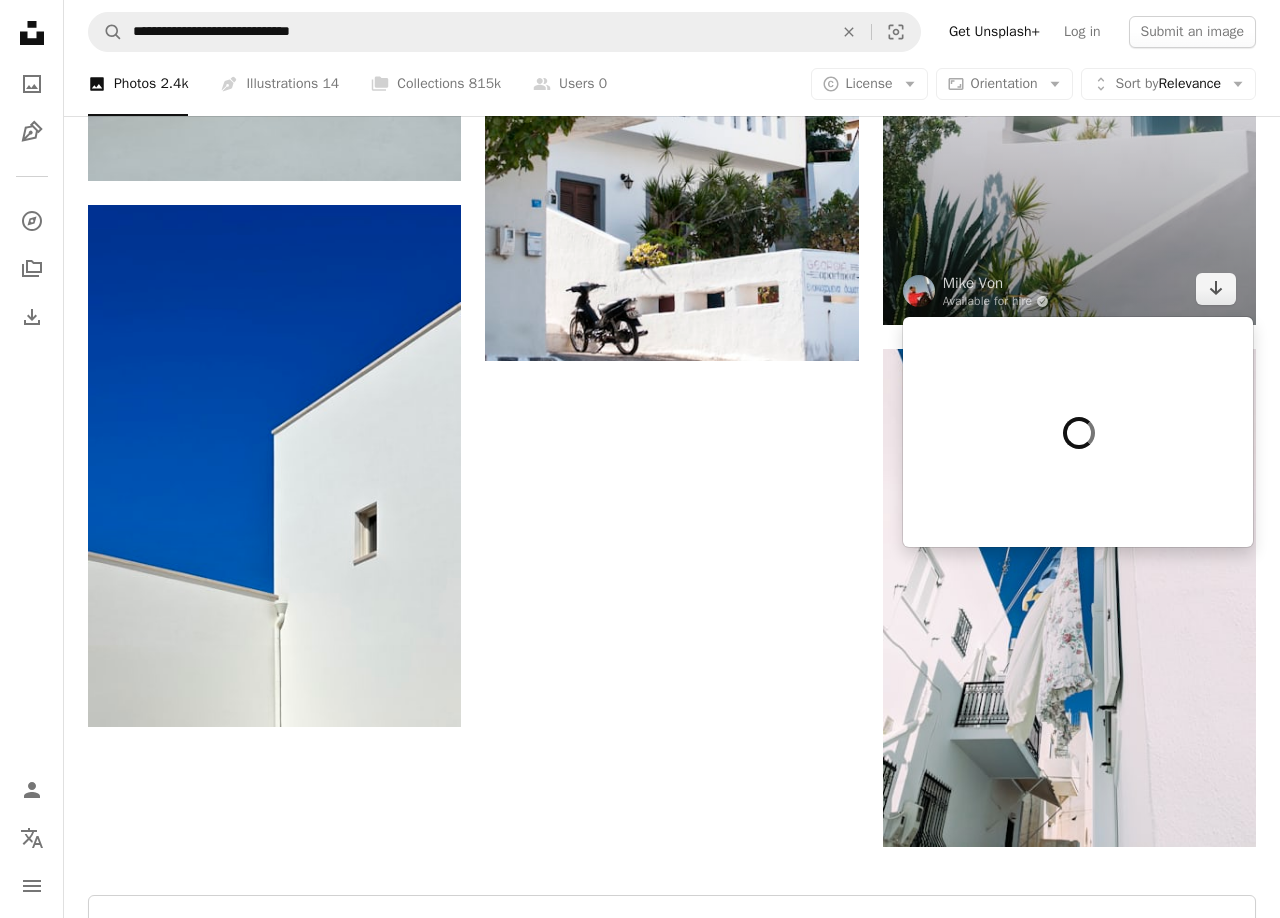 scroll, scrollTop: 3400, scrollLeft: 0, axis: vertical 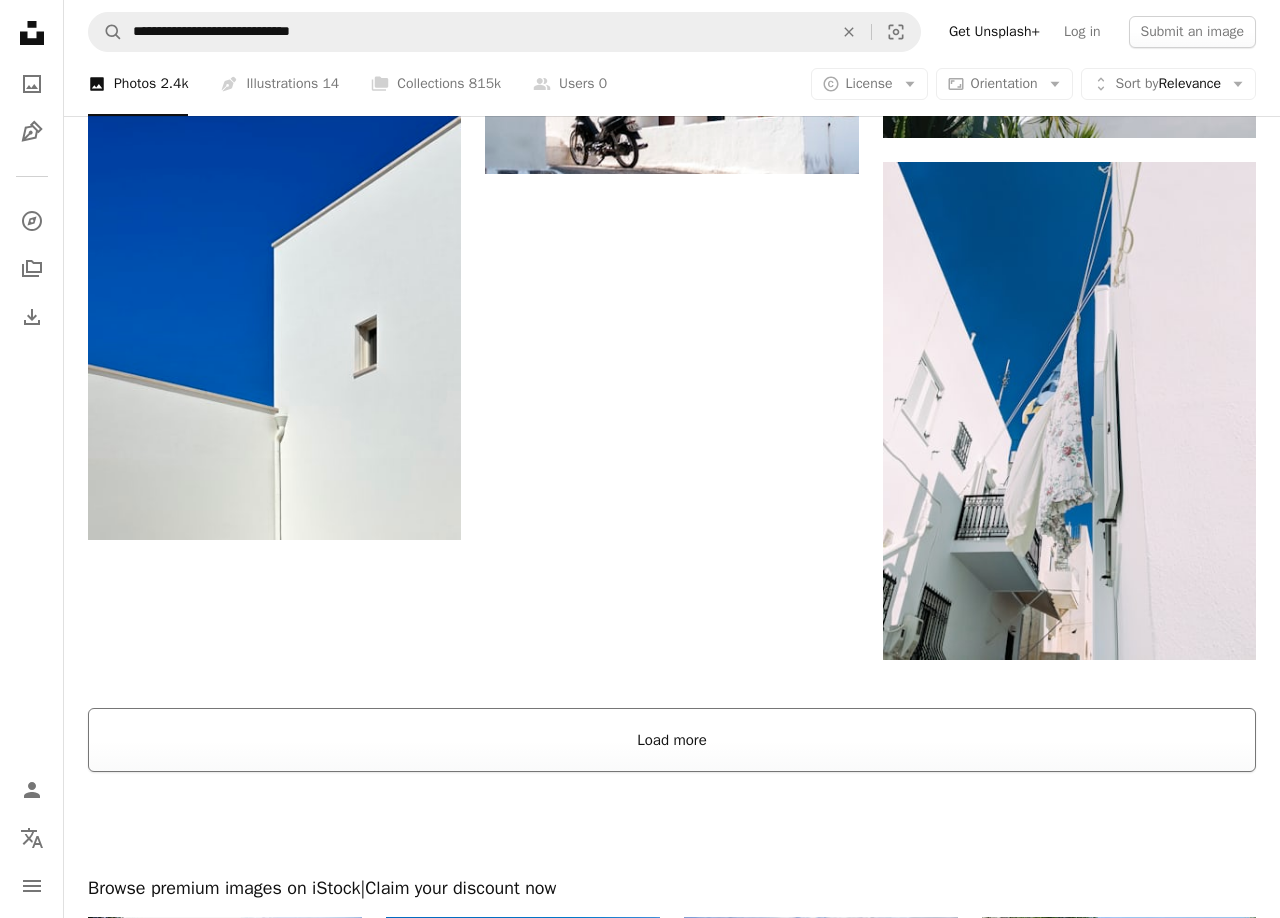 click on "Load more" at bounding box center [672, 740] 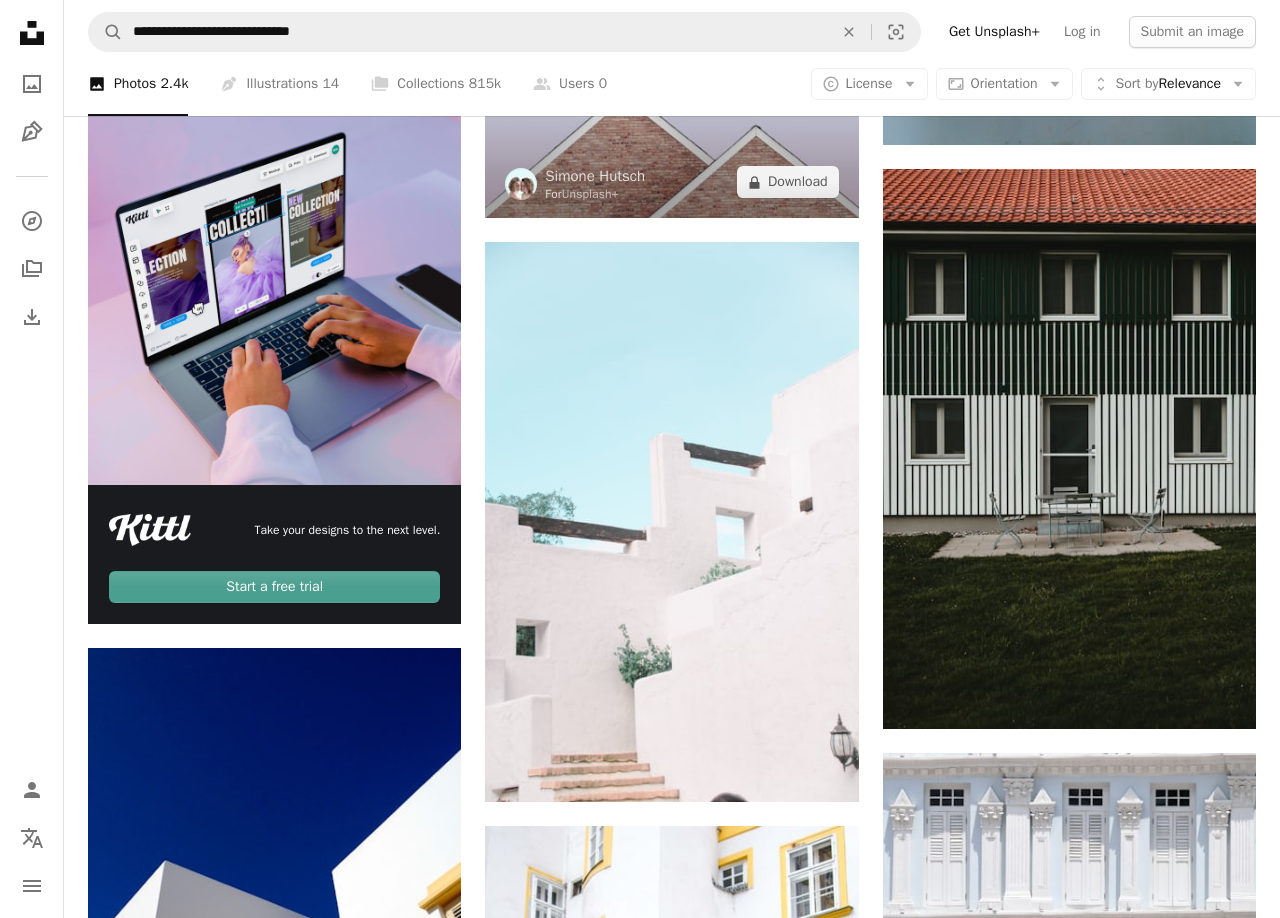 scroll, scrollTop: 5256, scrollLeft: 0, axis: vertical 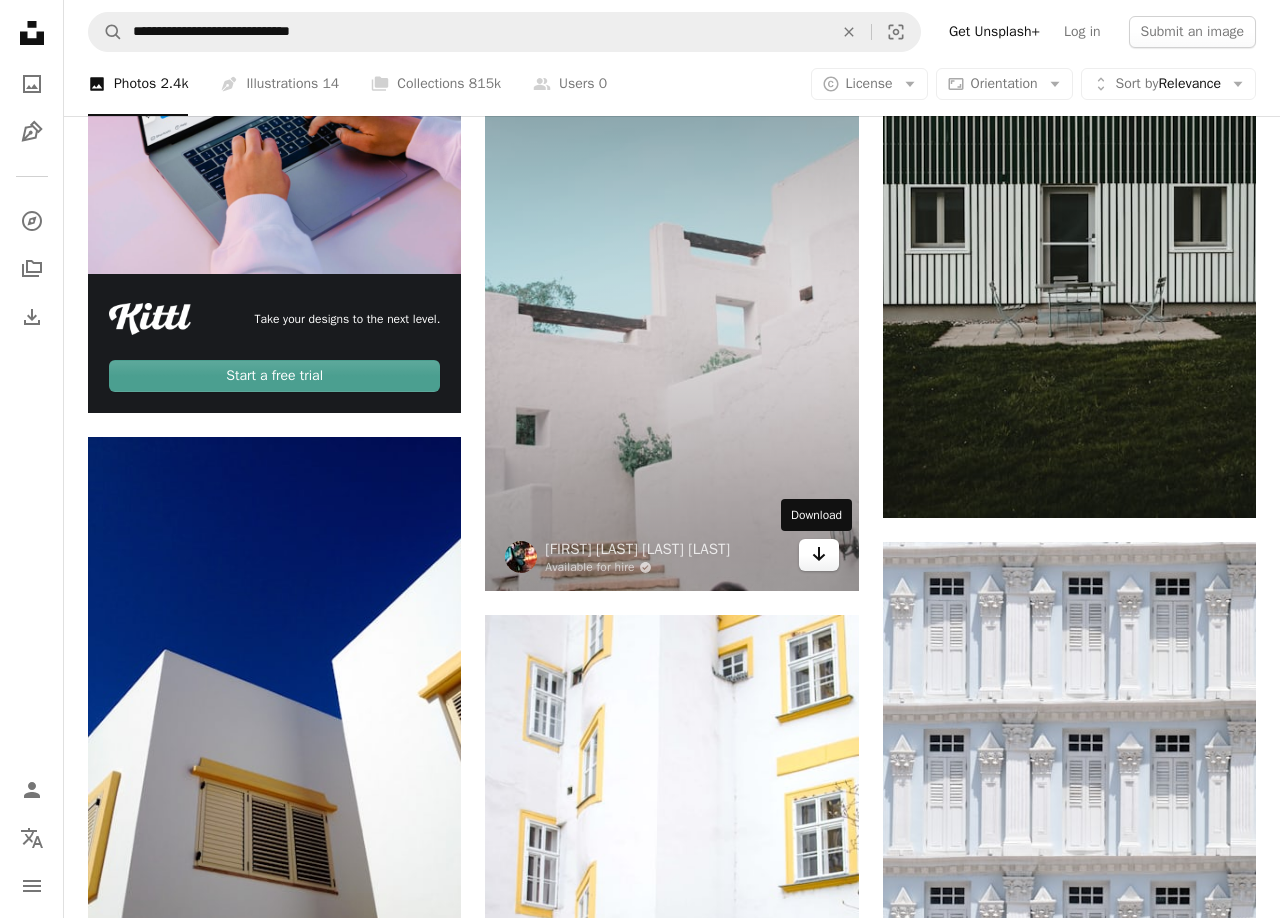 click 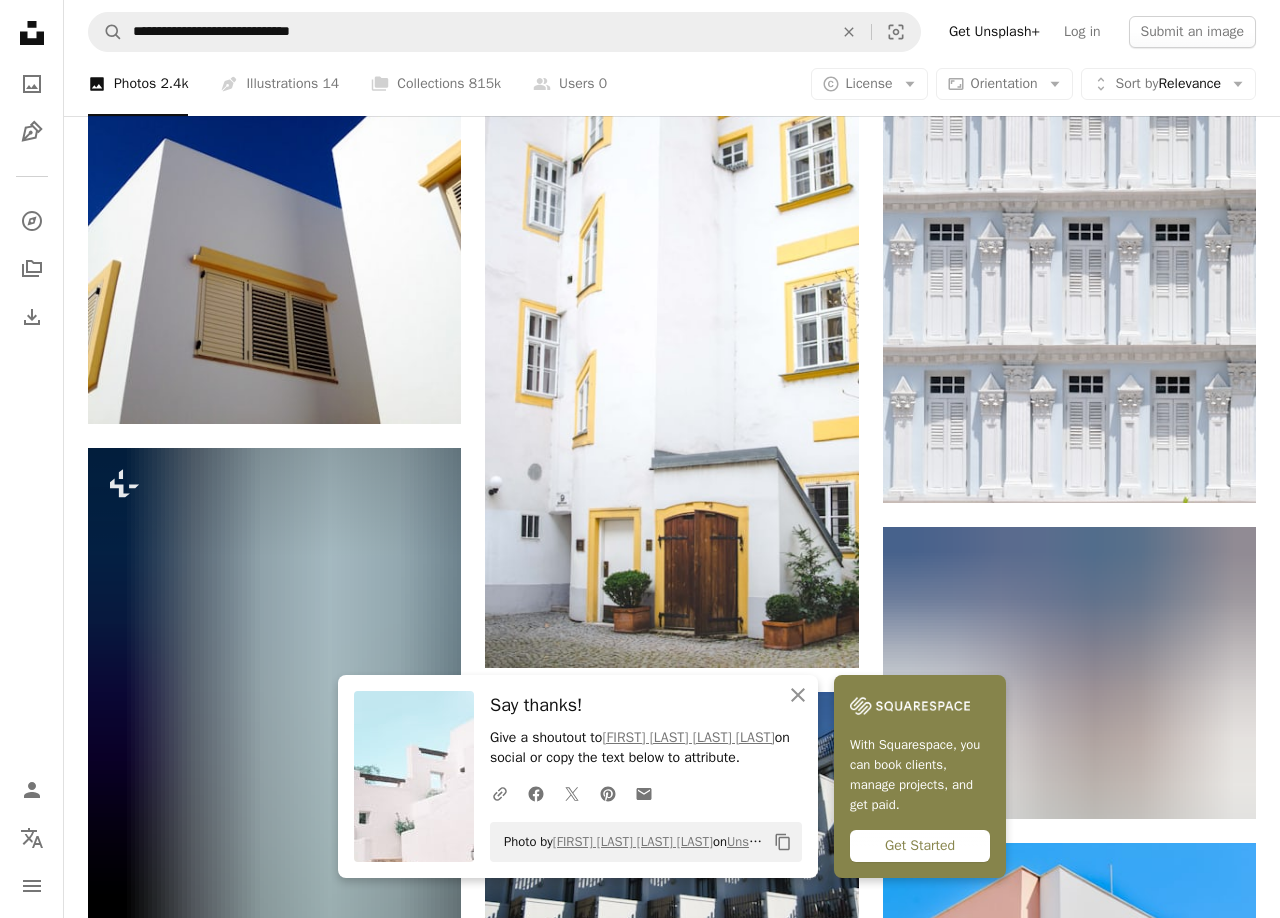 scroll, scrollTop: 5797, scrollLeft: 0, axis: vertical 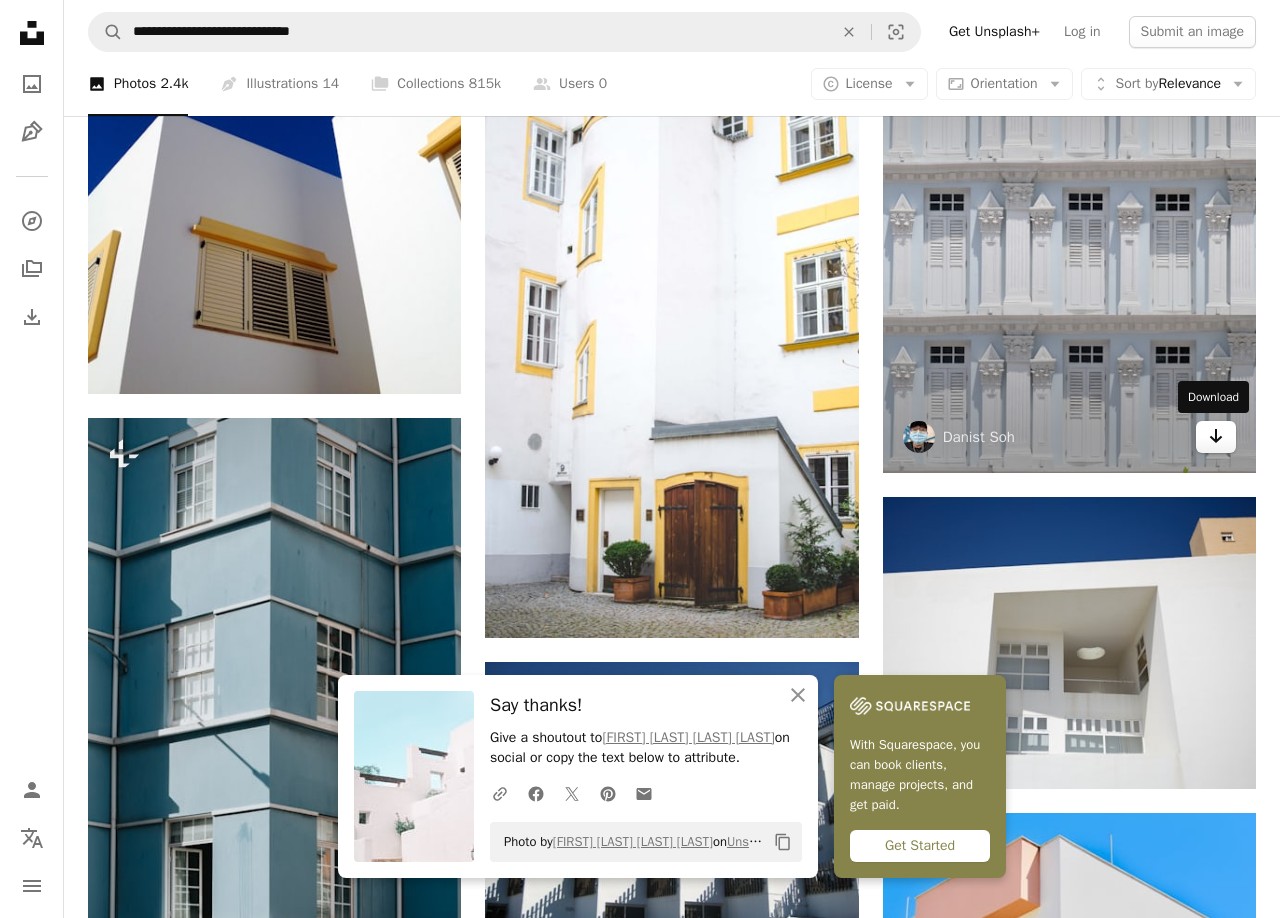 click 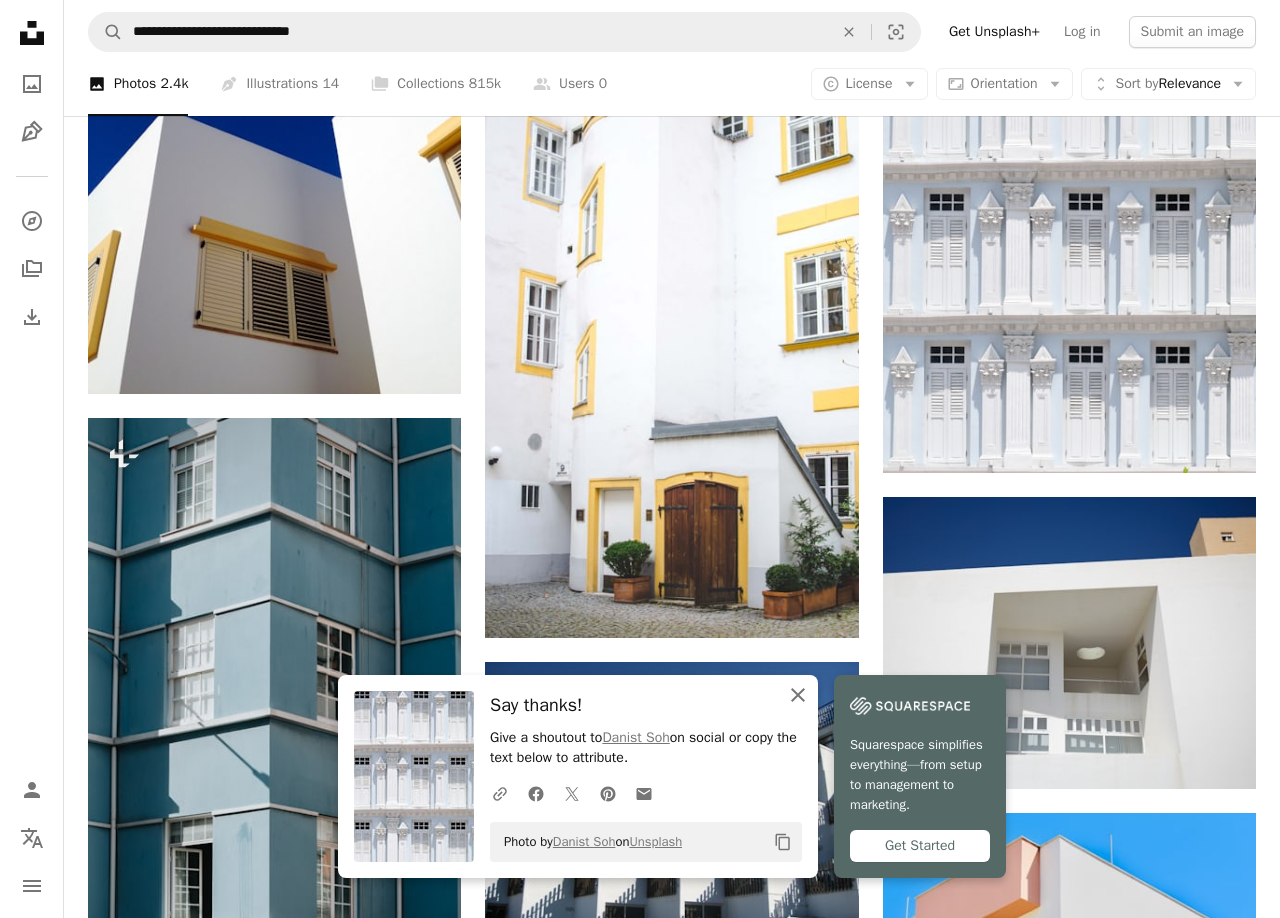 click on "An X shape" 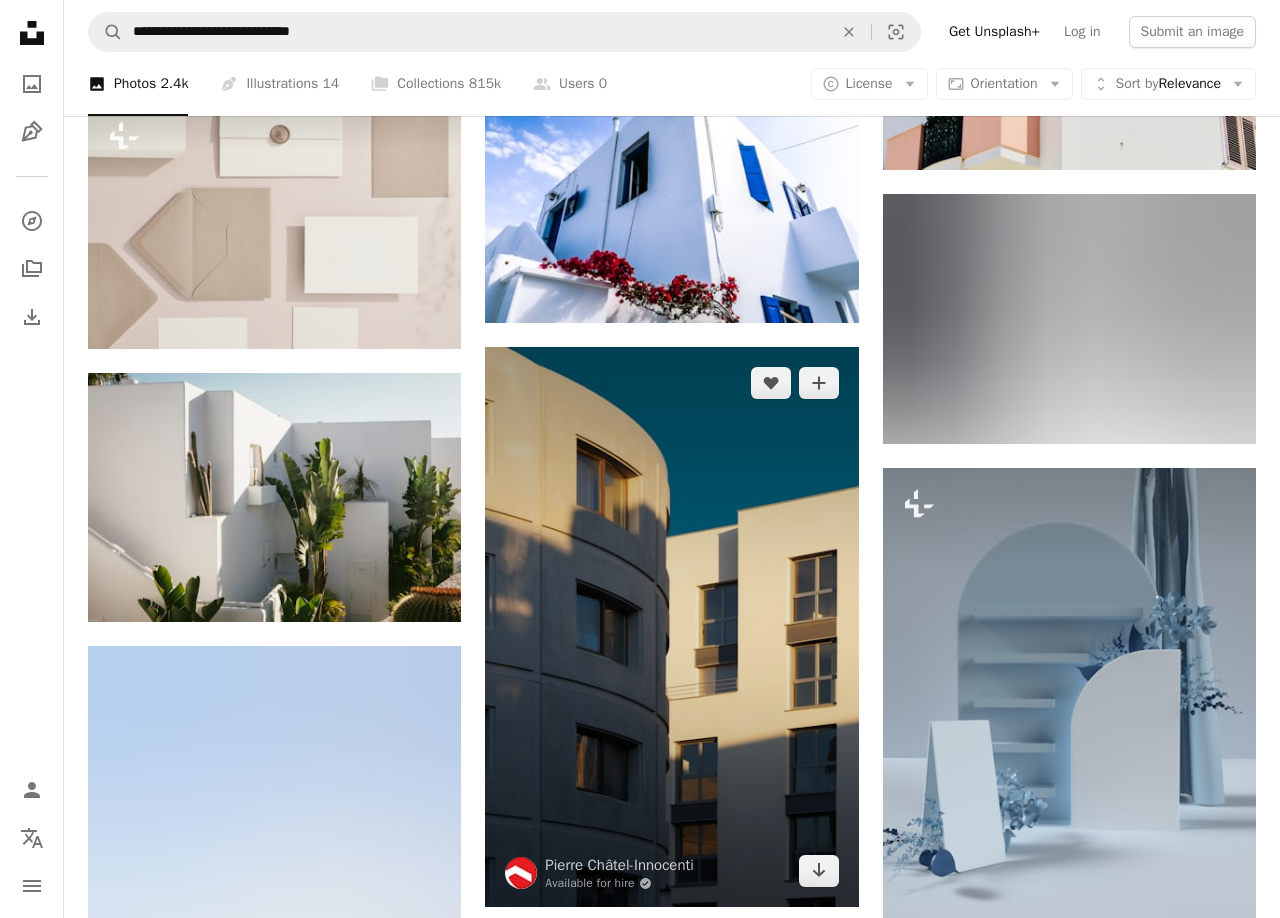 scroll, scrollTop: 6727, scrollLeft: 0, axis: vertical 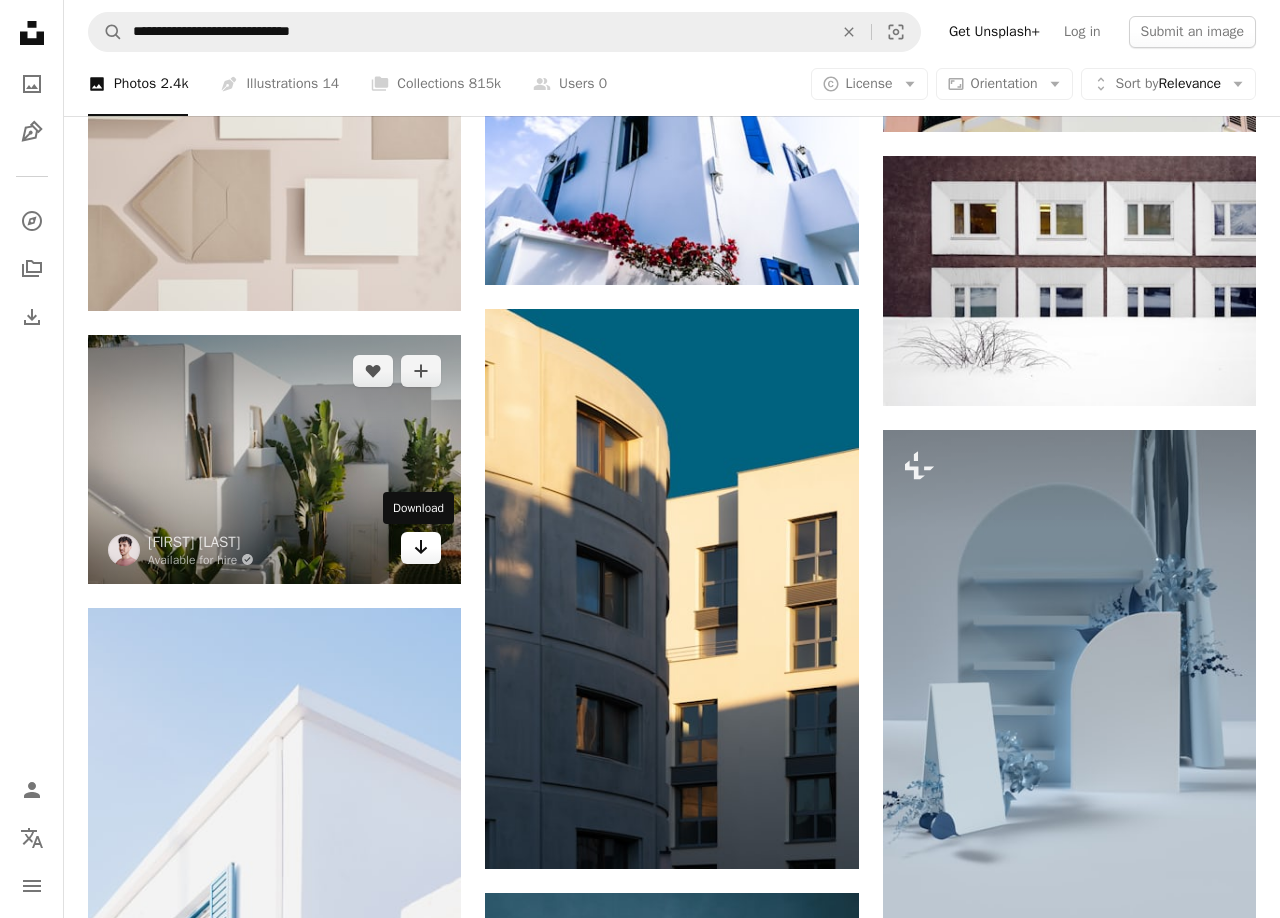 click on "Arrow pointing down" 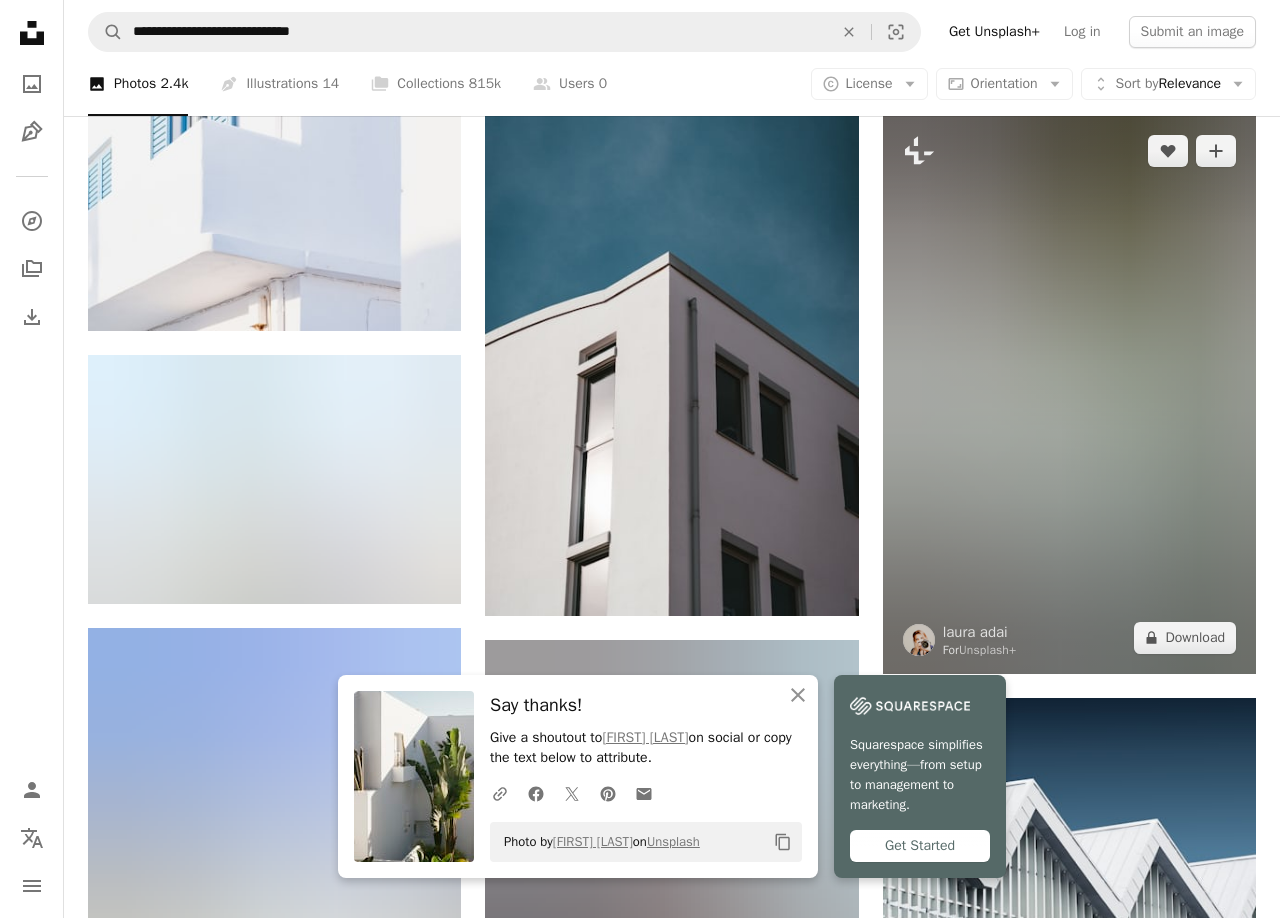 scroll, scrollTop: 7643, scrollLeft: 0, axis: vertical 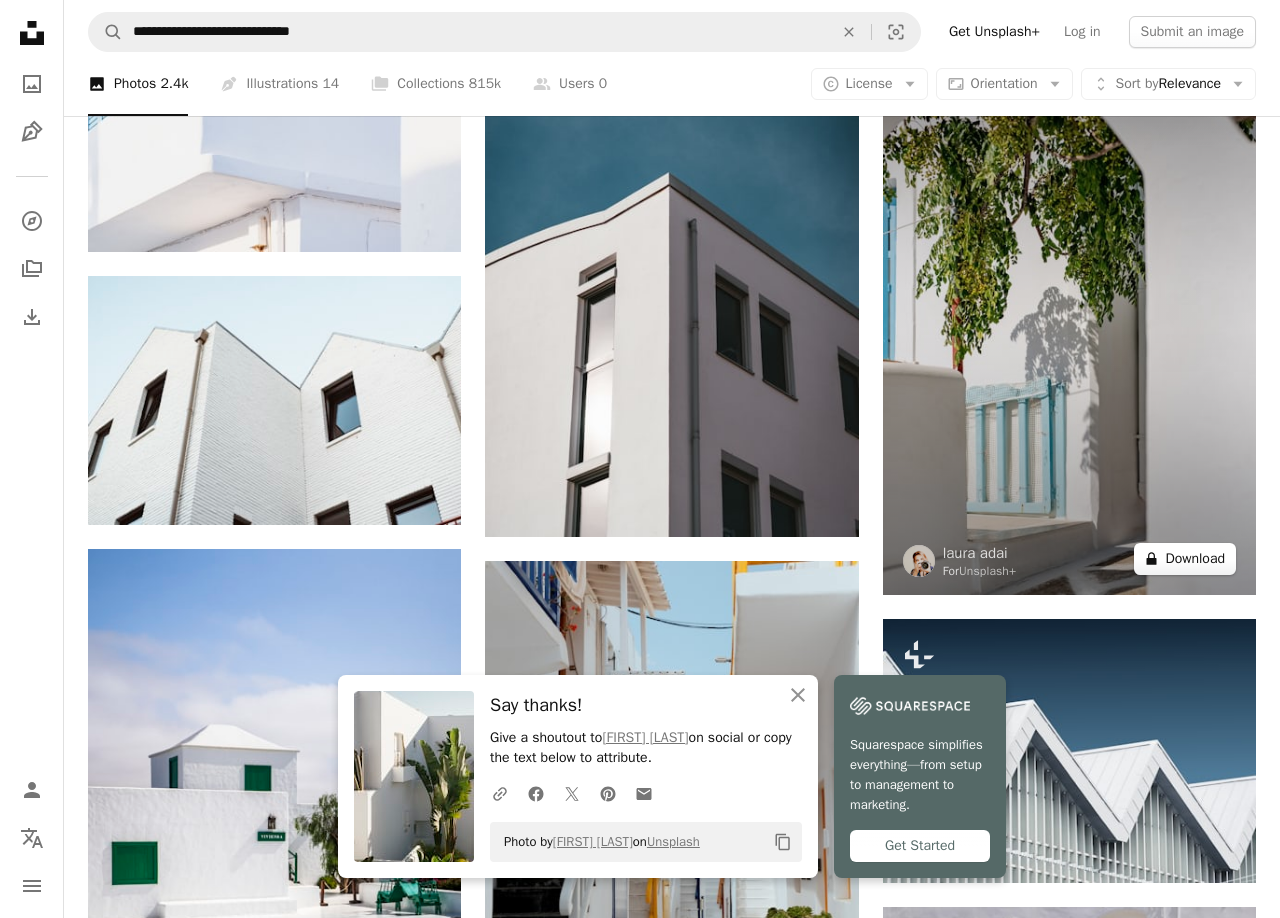 click on "A lock   Download" at bounding box center (1185, 559) 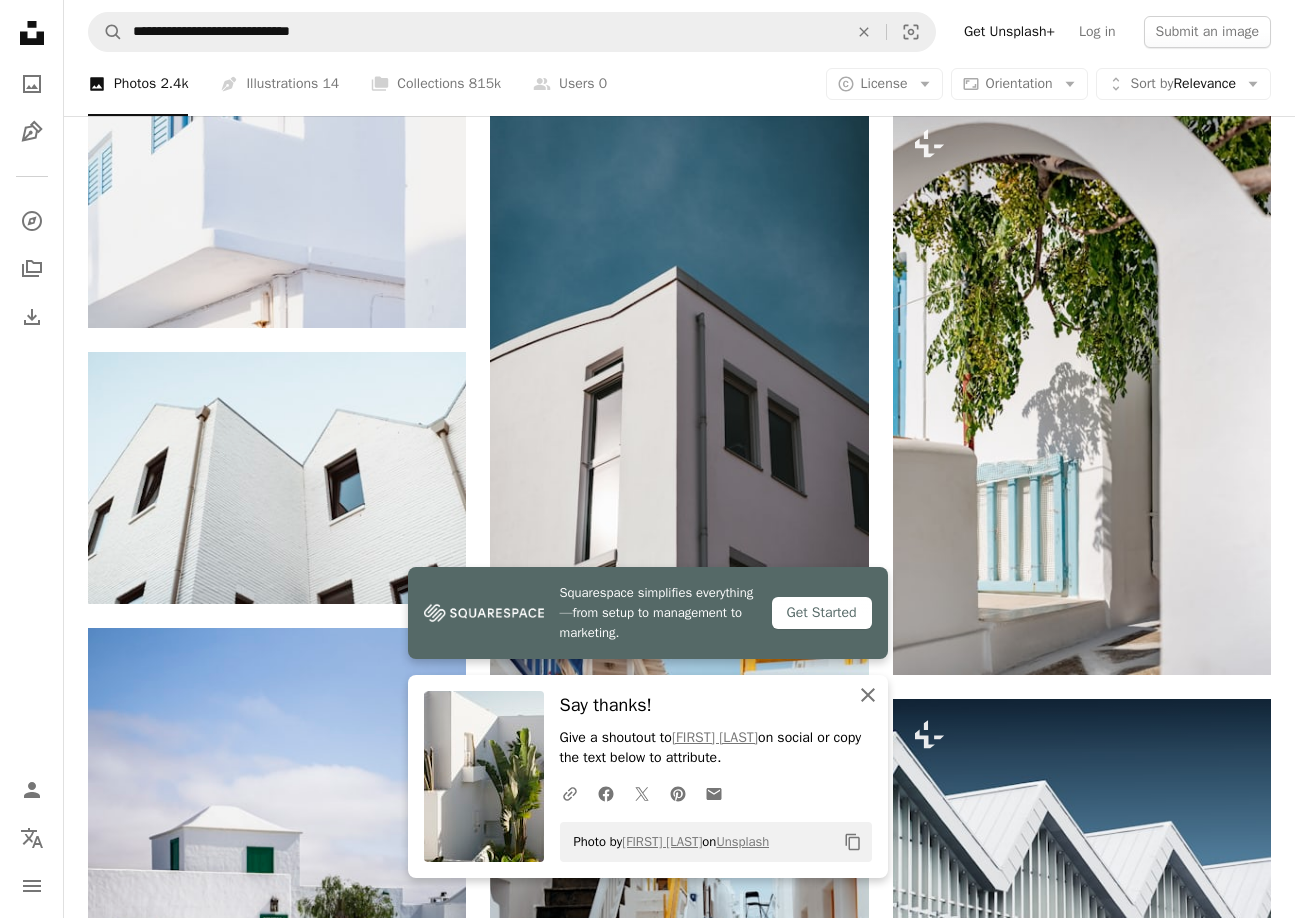 click on "An X shape" 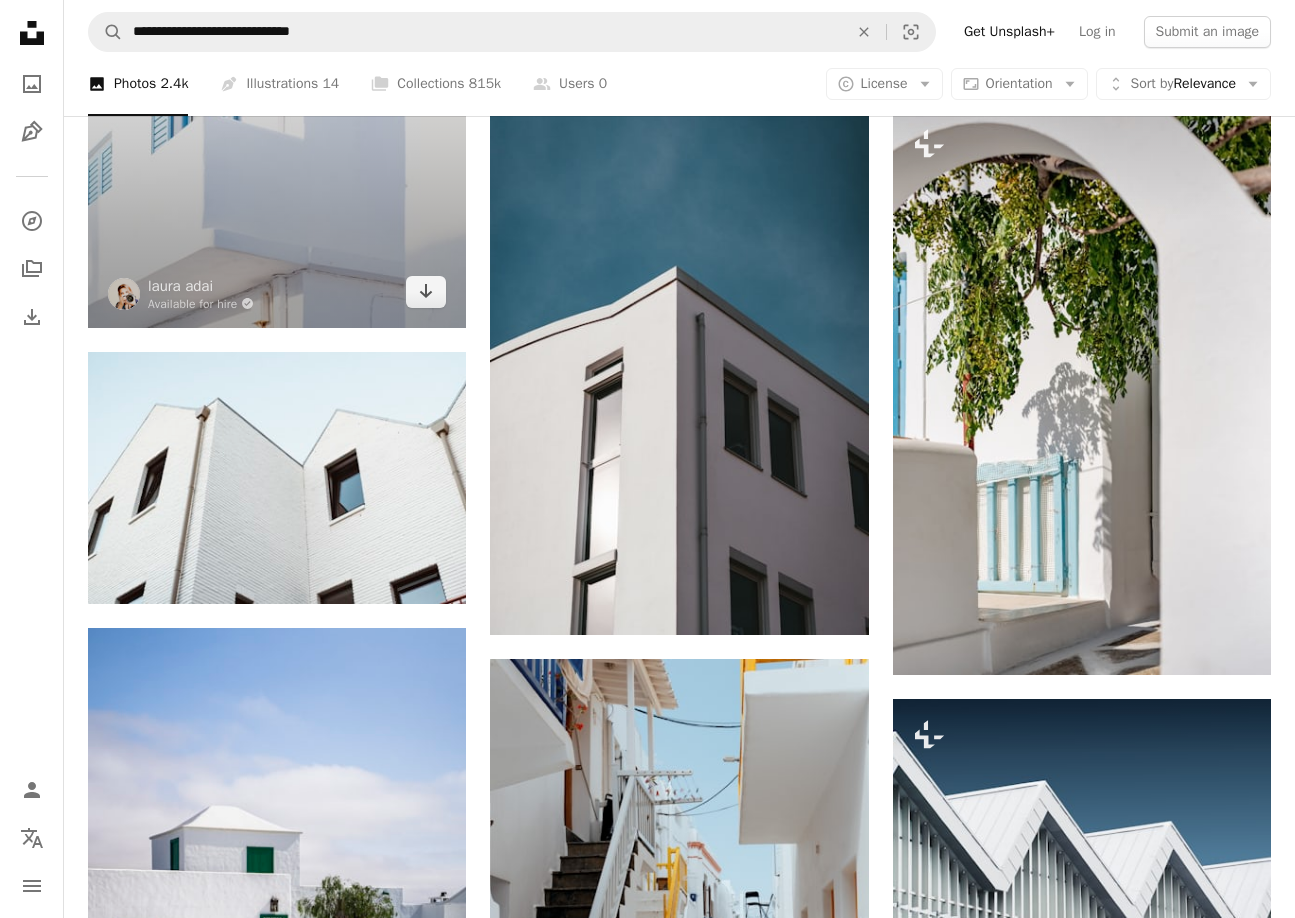 click on "An X shape Premium, ready to use images. Get unlimited access. A plus sign Members-only content added monthly A plus sign Unlimited royalty-free downloads A plus sign Illustrations  New A plus sign Enhanced legal protections yearly 62%  off monthly £16   £6 GBP per month * Get  Unsplash+ * When paid annually, billed upfront  £72 Taxes where applicable. Renews automatically. Cancel anytime." at bounding box center (647, 4033) 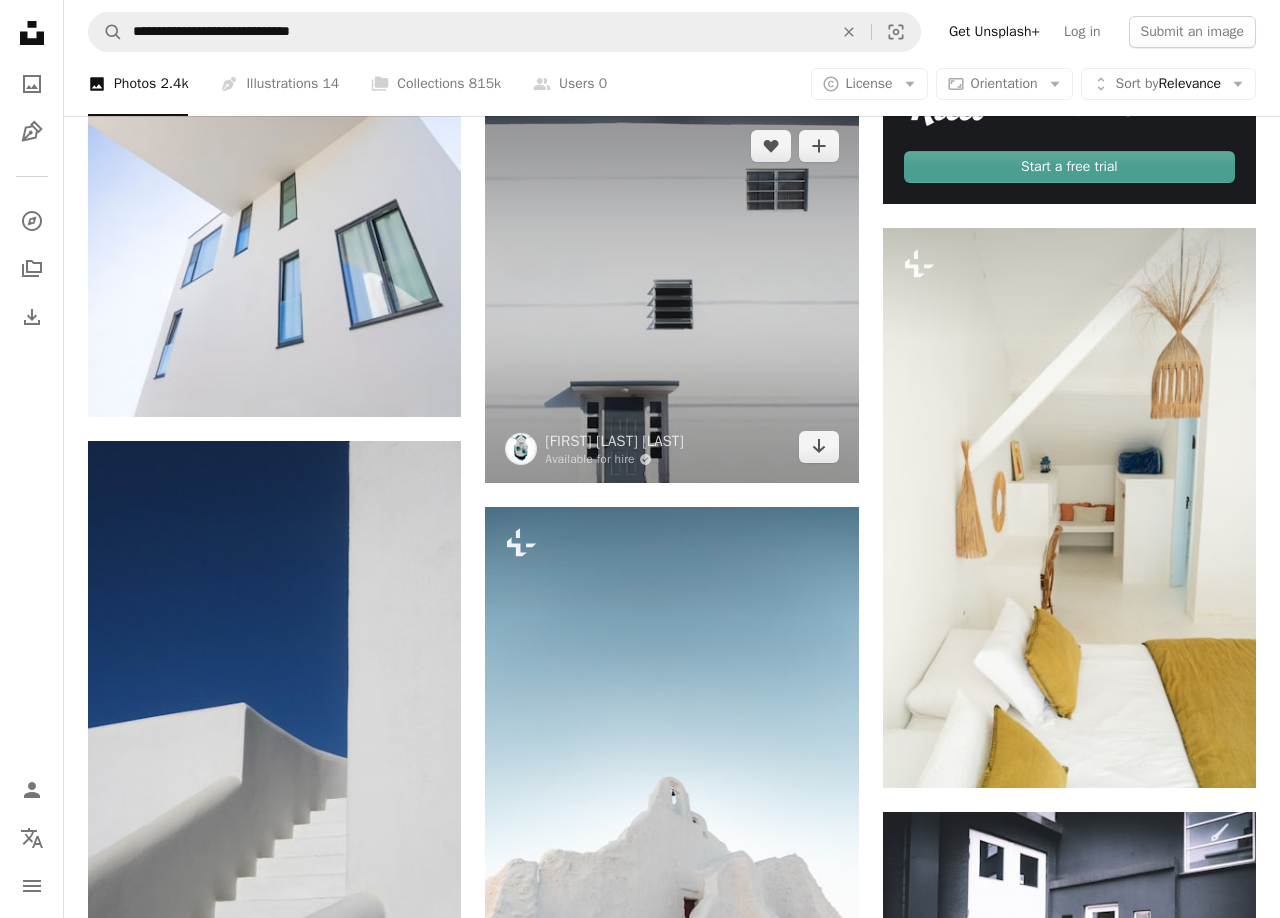 scroll, scrollTop: 10440, scrollLeft: 0, axis: vertical 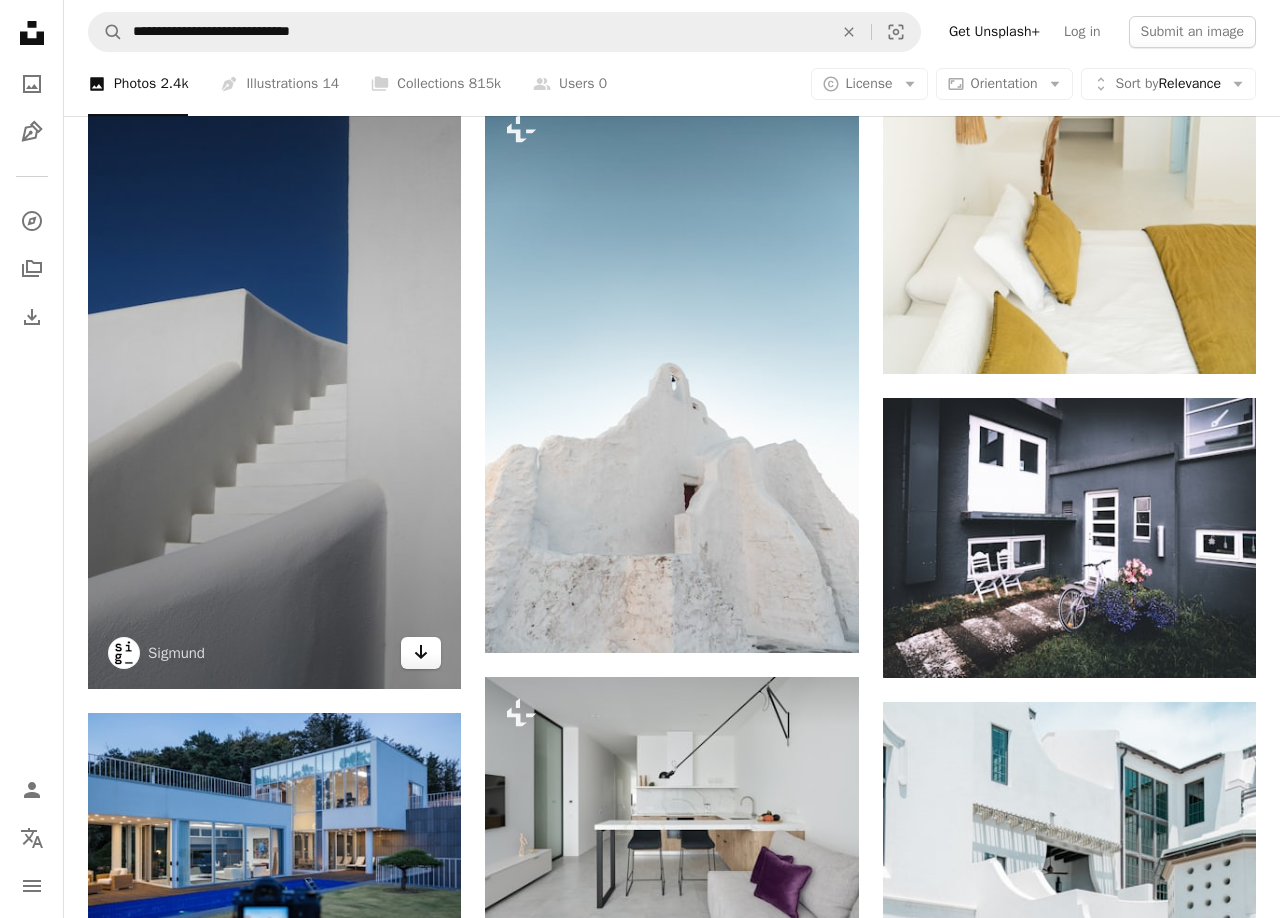 click 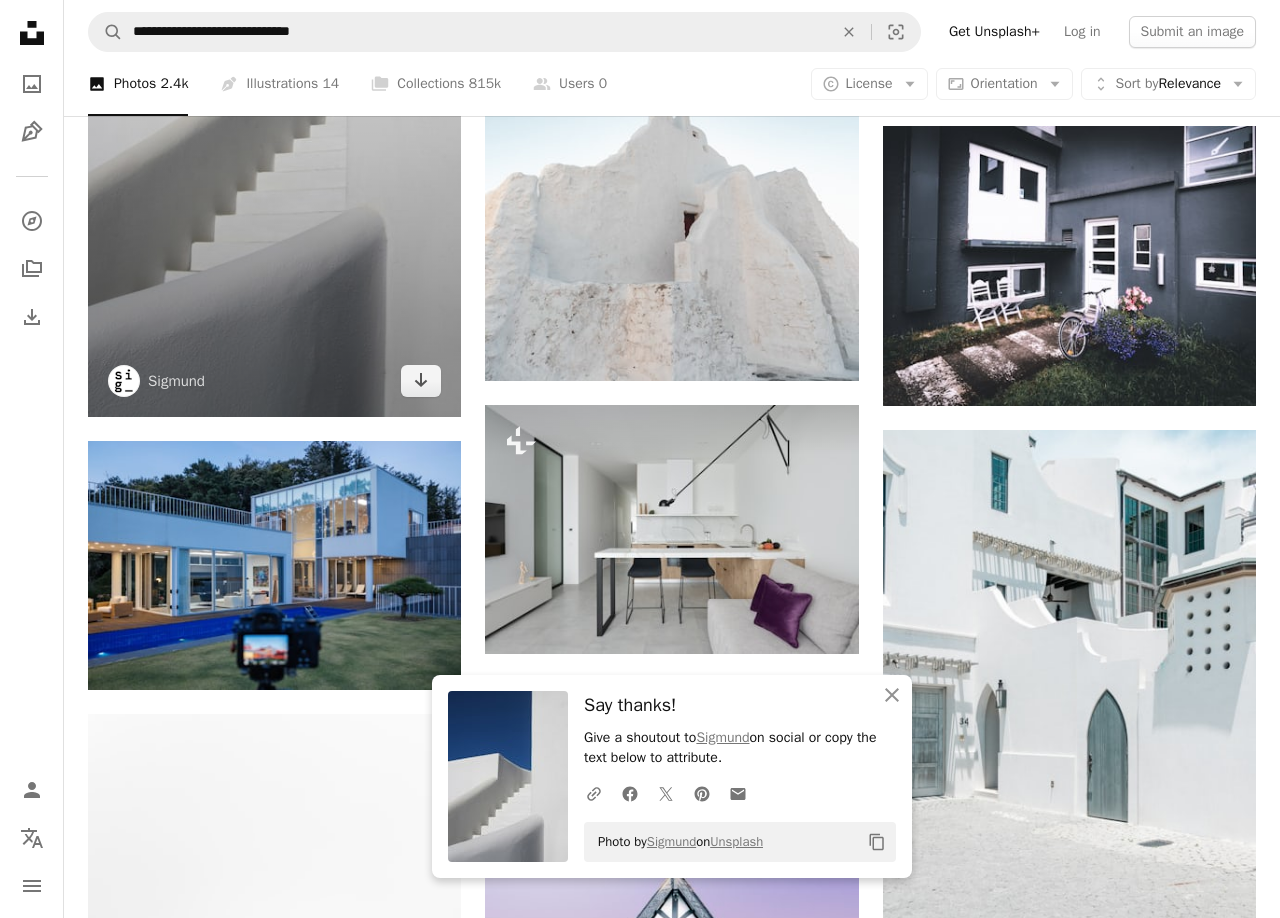 scroll, scrollTop: 10732, scrollLeft: 0, axis: vertical 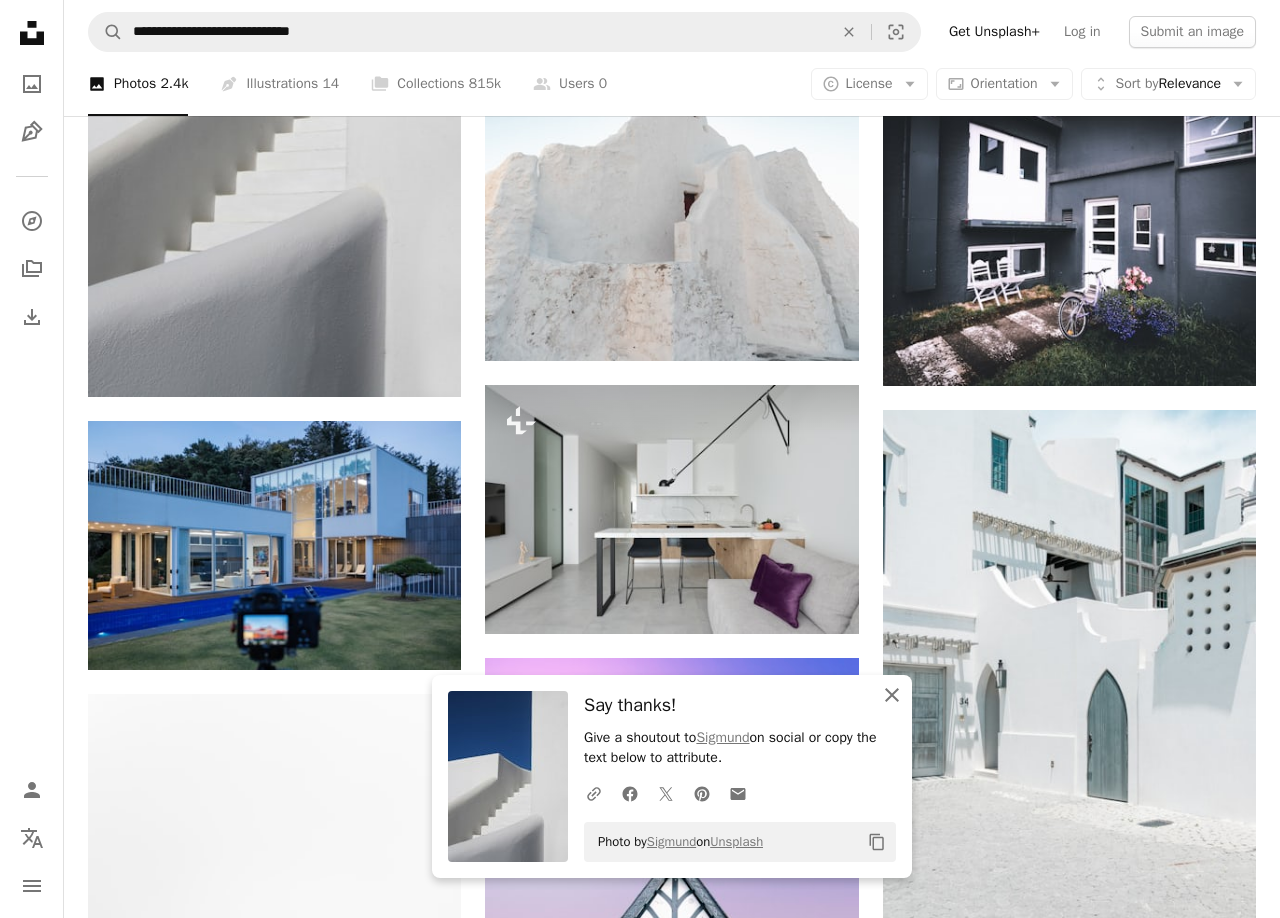 drag, startPoint x: 892, startPoint y: 692, endPoint x: 873, endPoint y: 681, distance: 21.954498 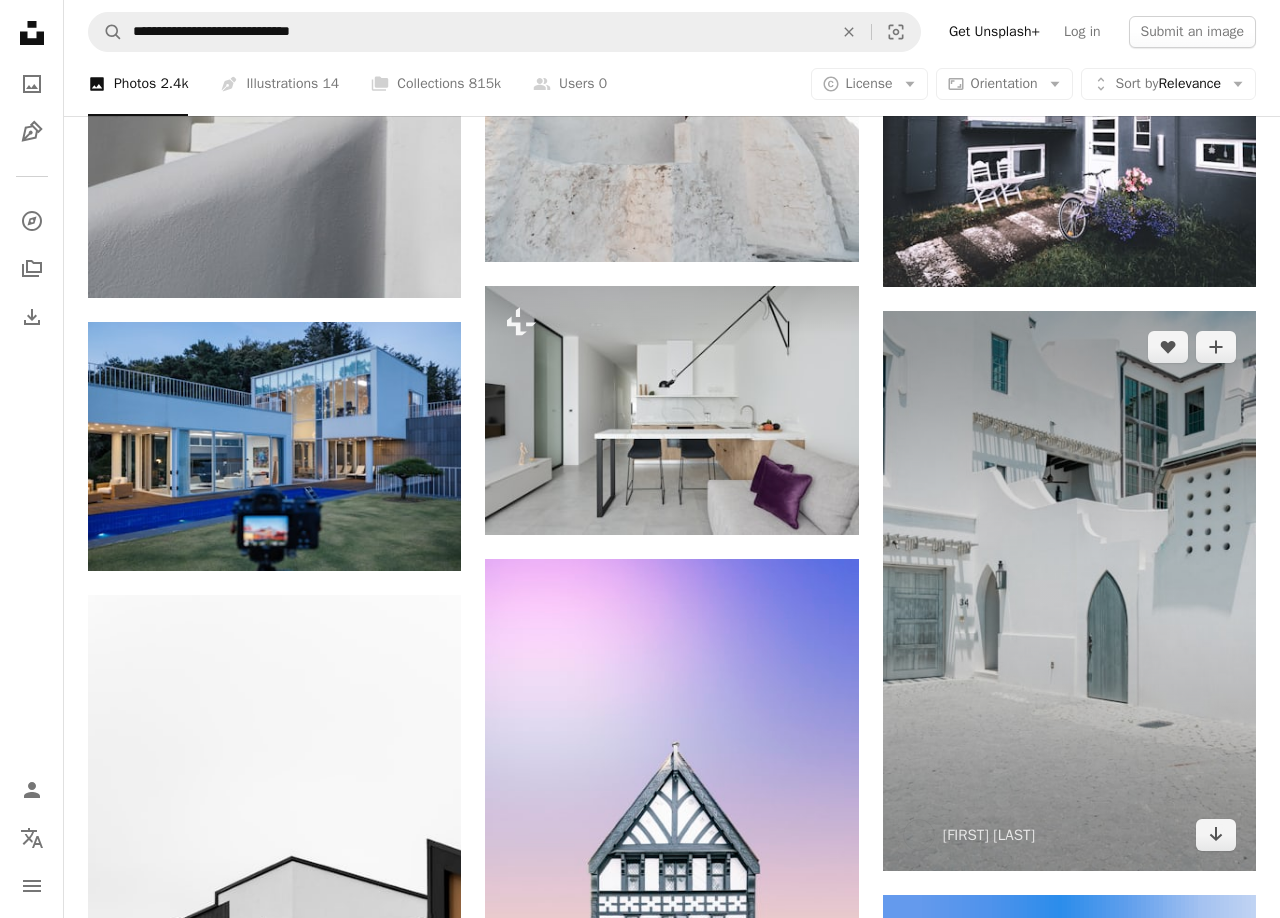 scroll, scrollTop: 10936, scrollLeft: 0, axis: vertical 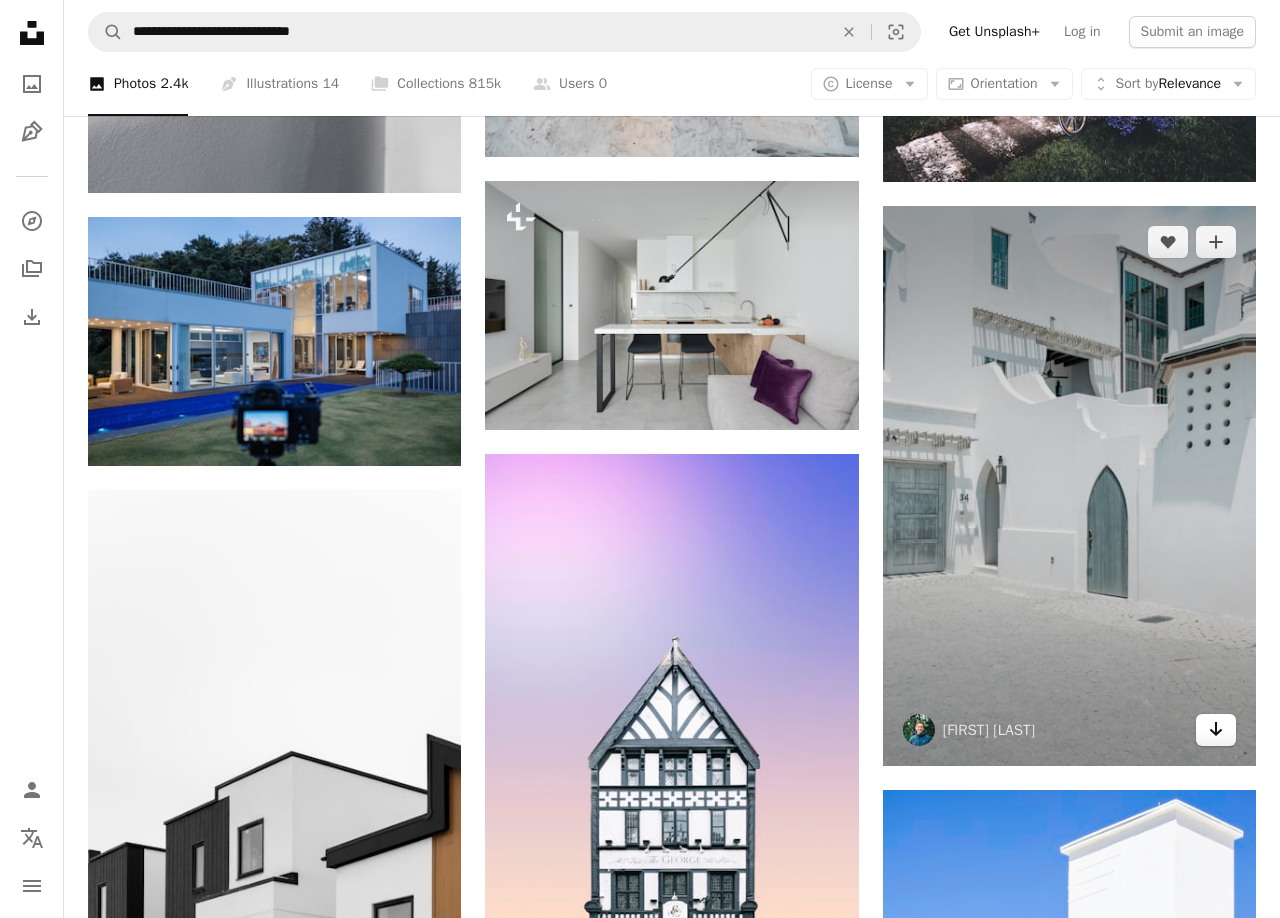 click on "Arrow pointing down" 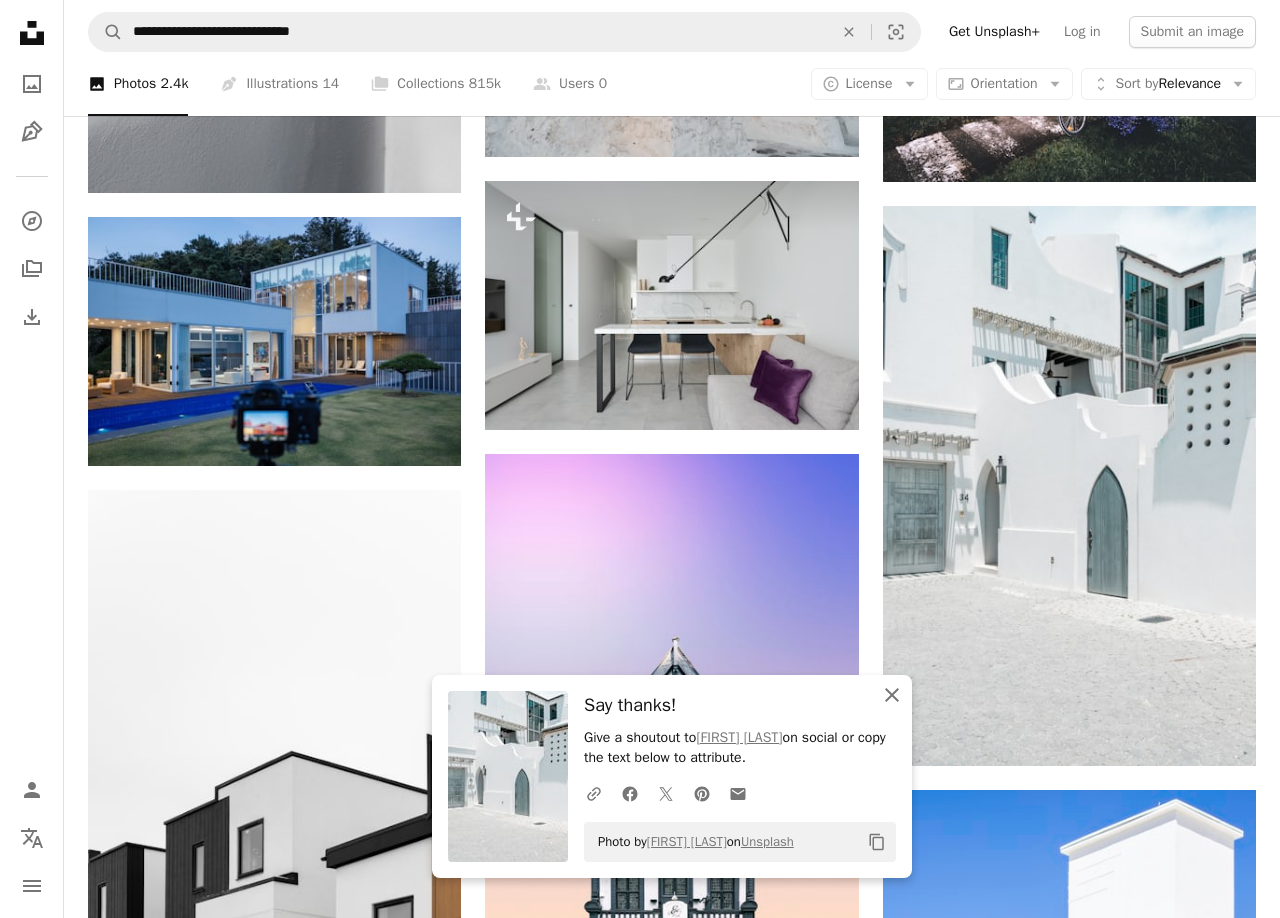 click 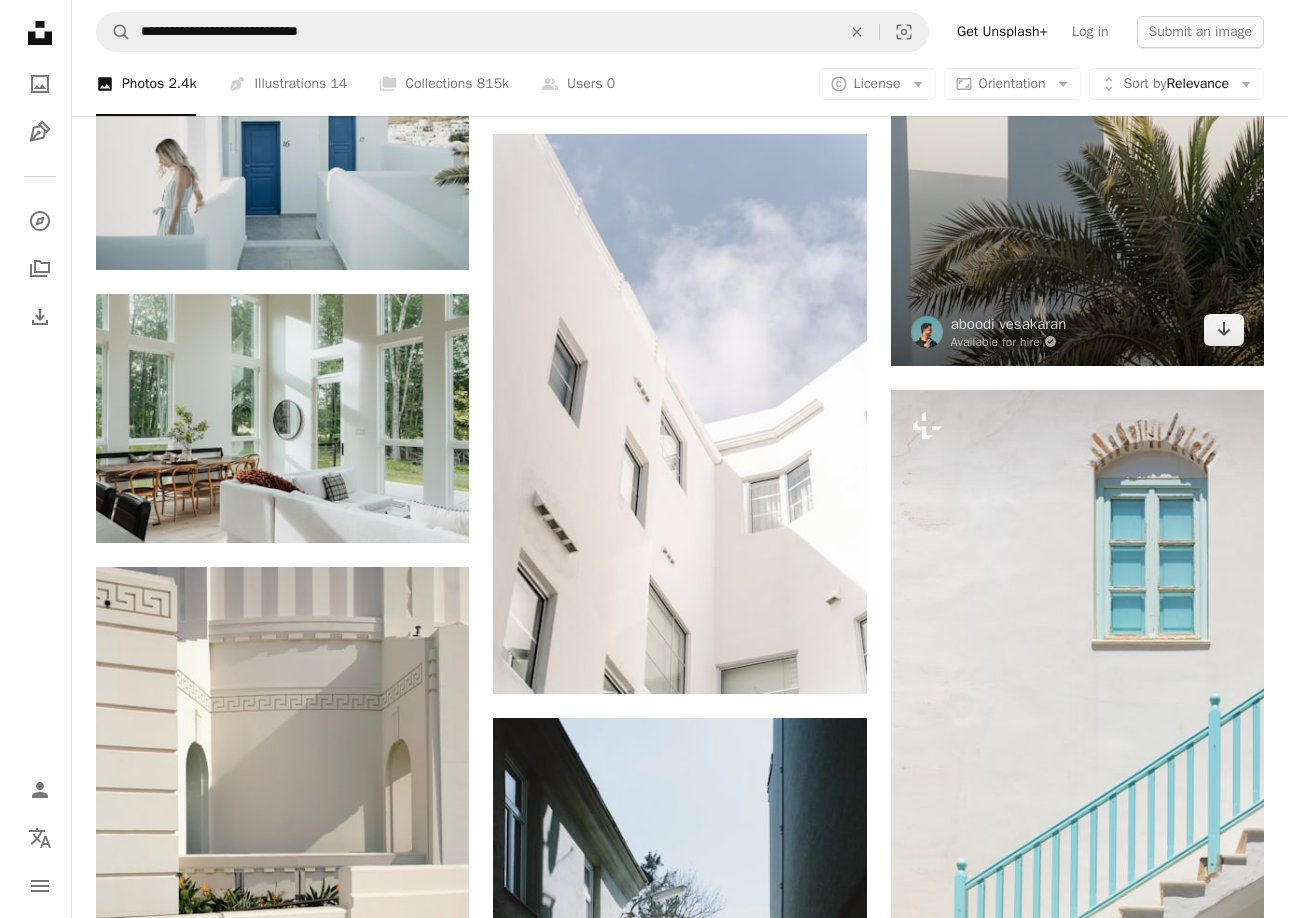 scroll, scrollTop: 15713, scrollLeft: 0, axis: vertical 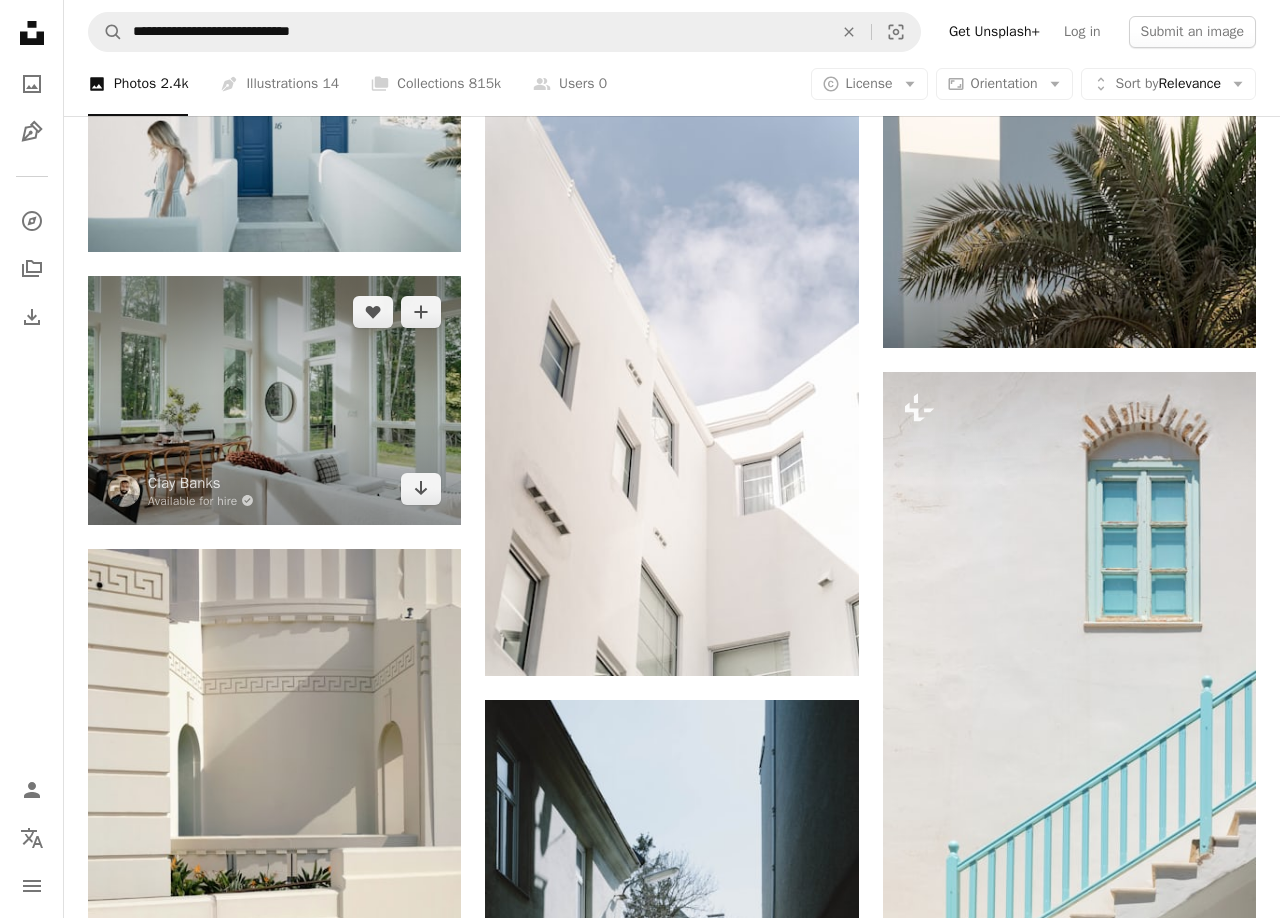 click at bounding box center (274, 400) 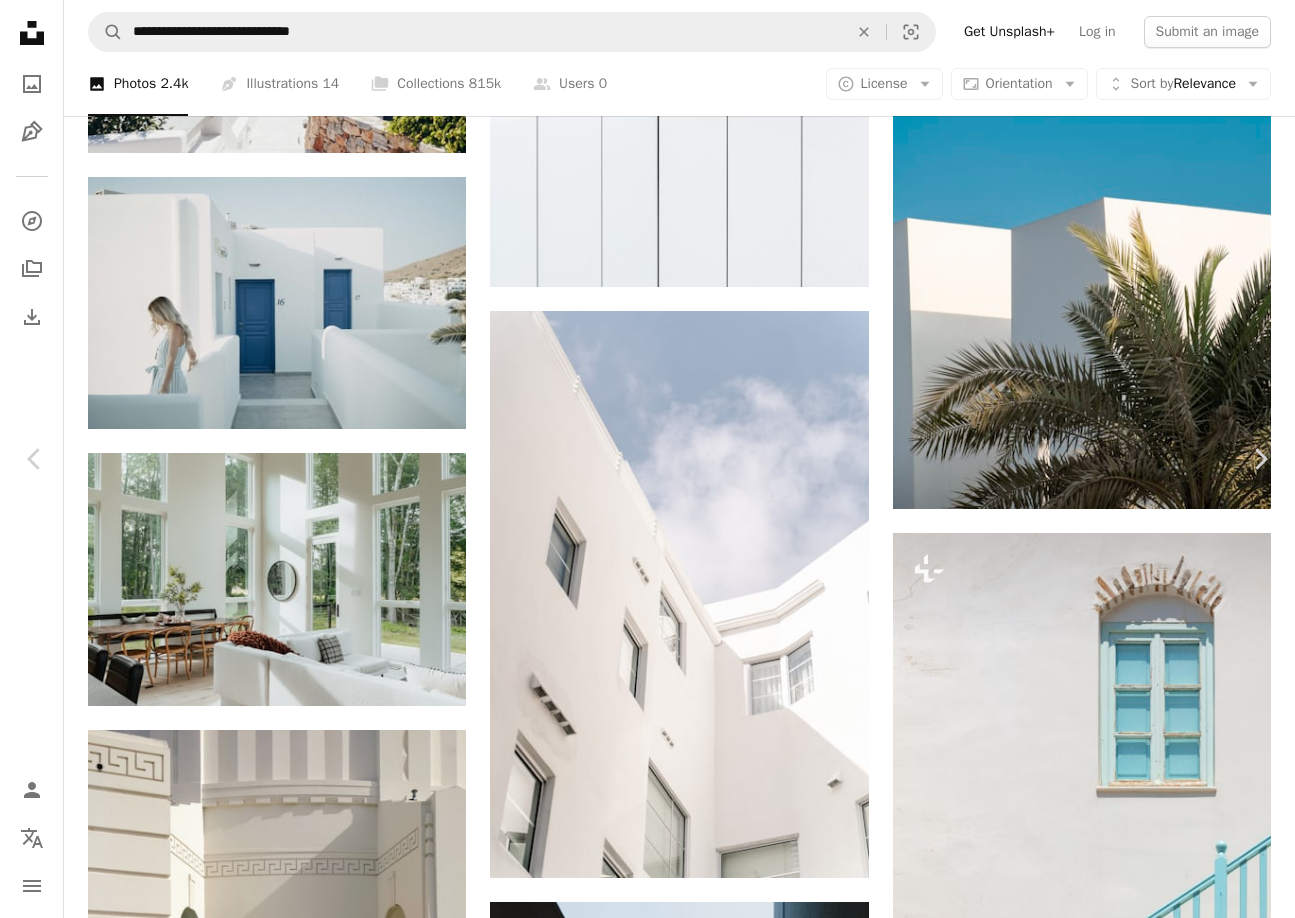 click on "Download free" at bounding box center (1096, 4805) 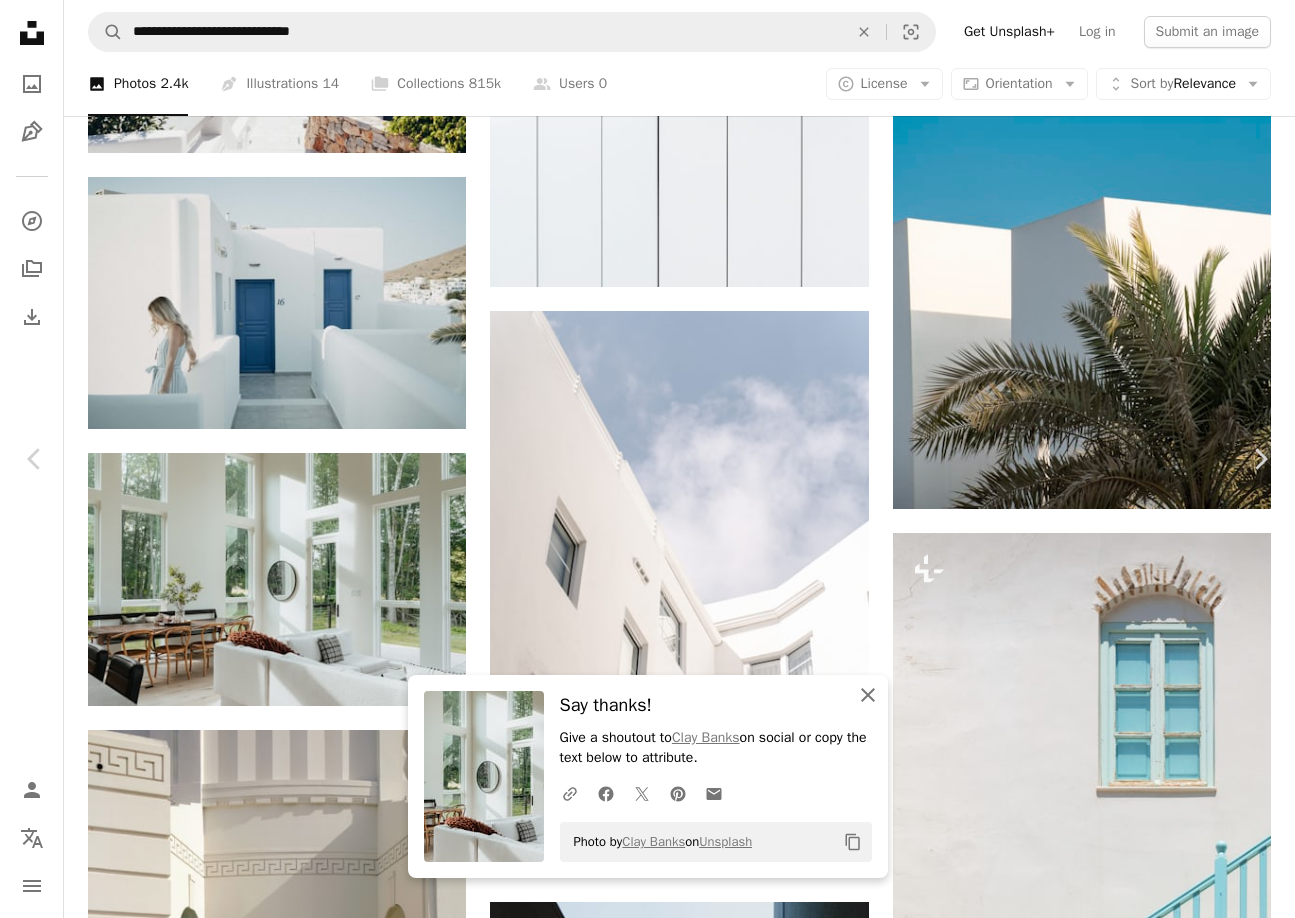 click on "An X shape" 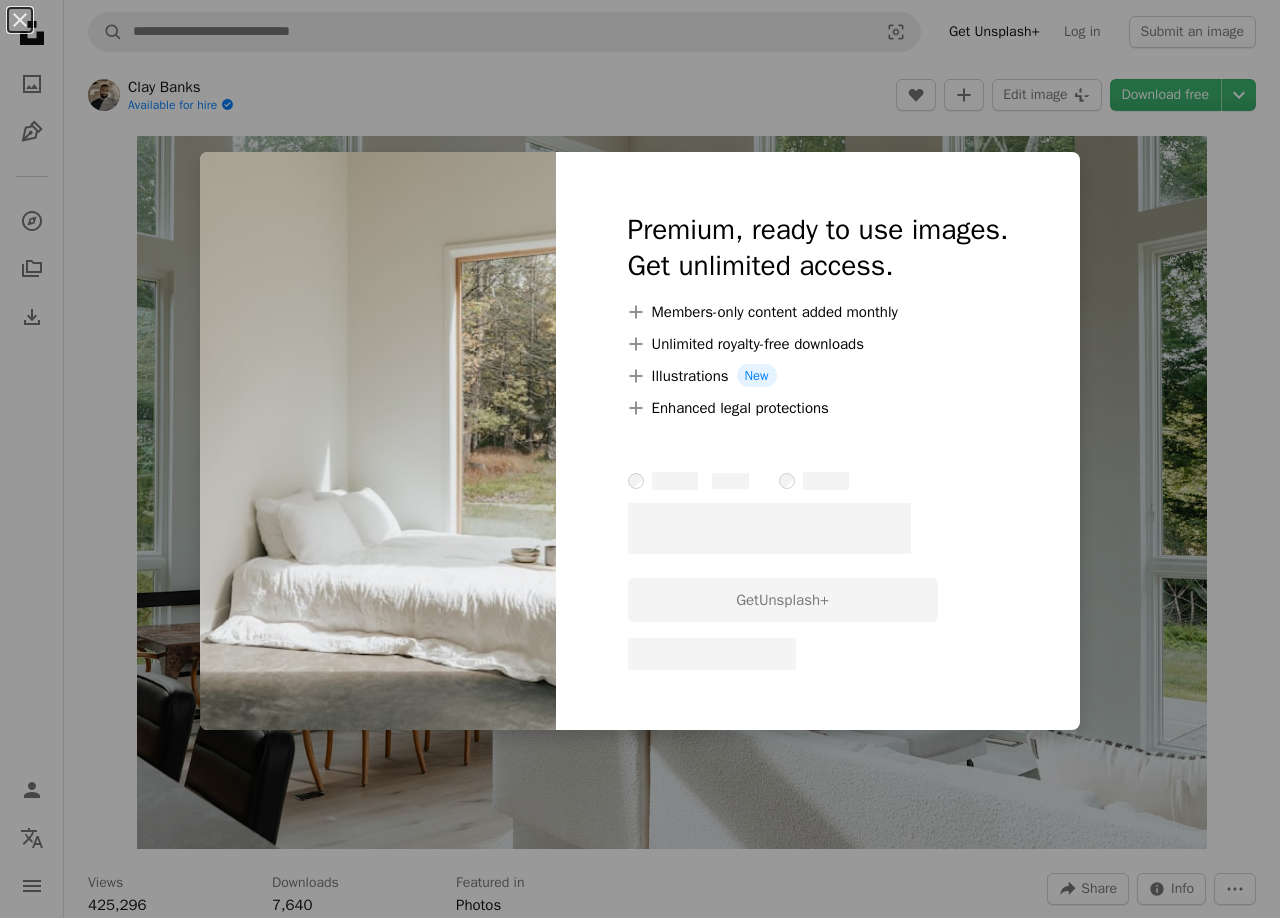 scroll, scrollTop: 3221, scrollLeft: 0, axis: vertical 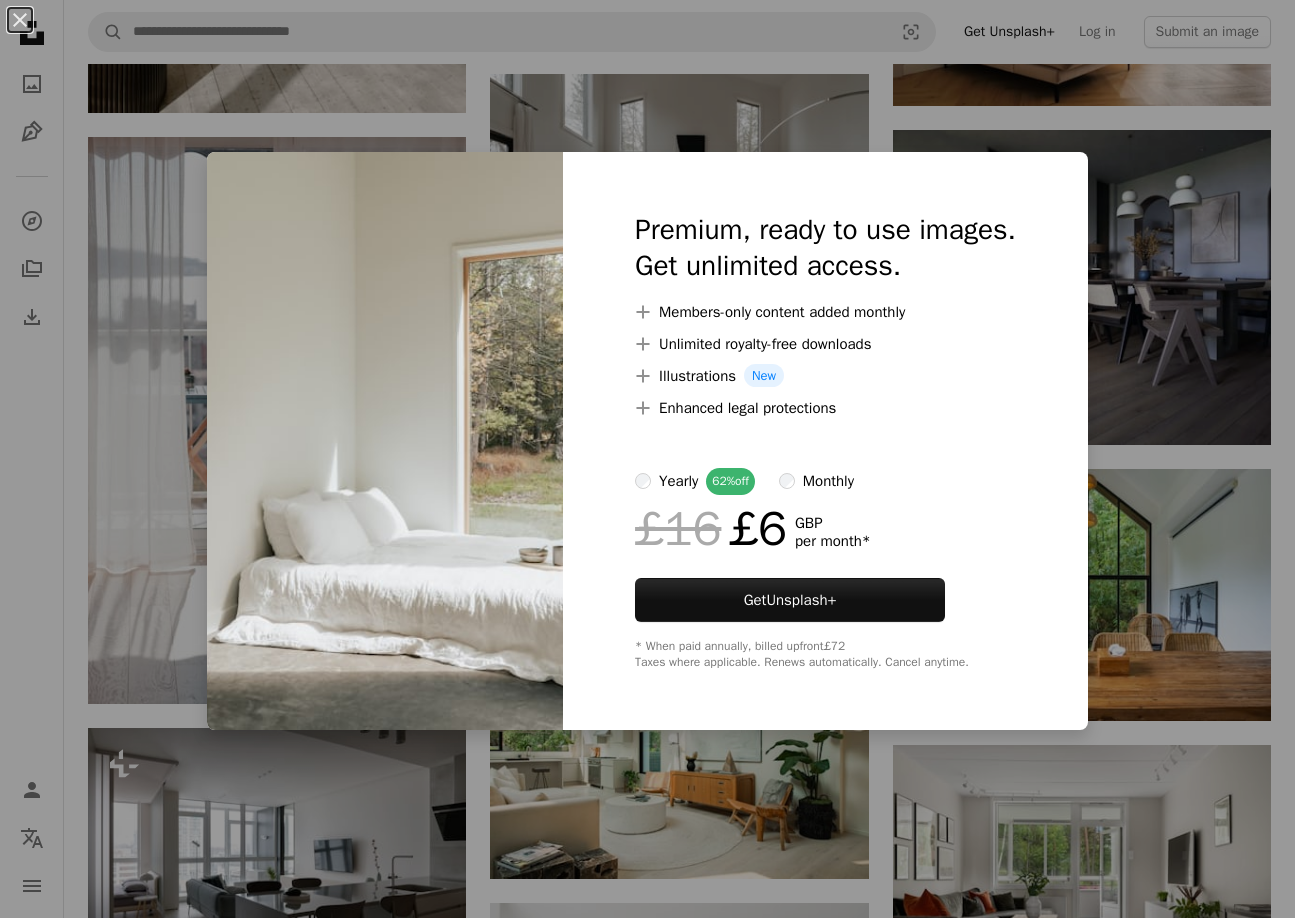 click on "An X shape" at bounding box center [20, 20] 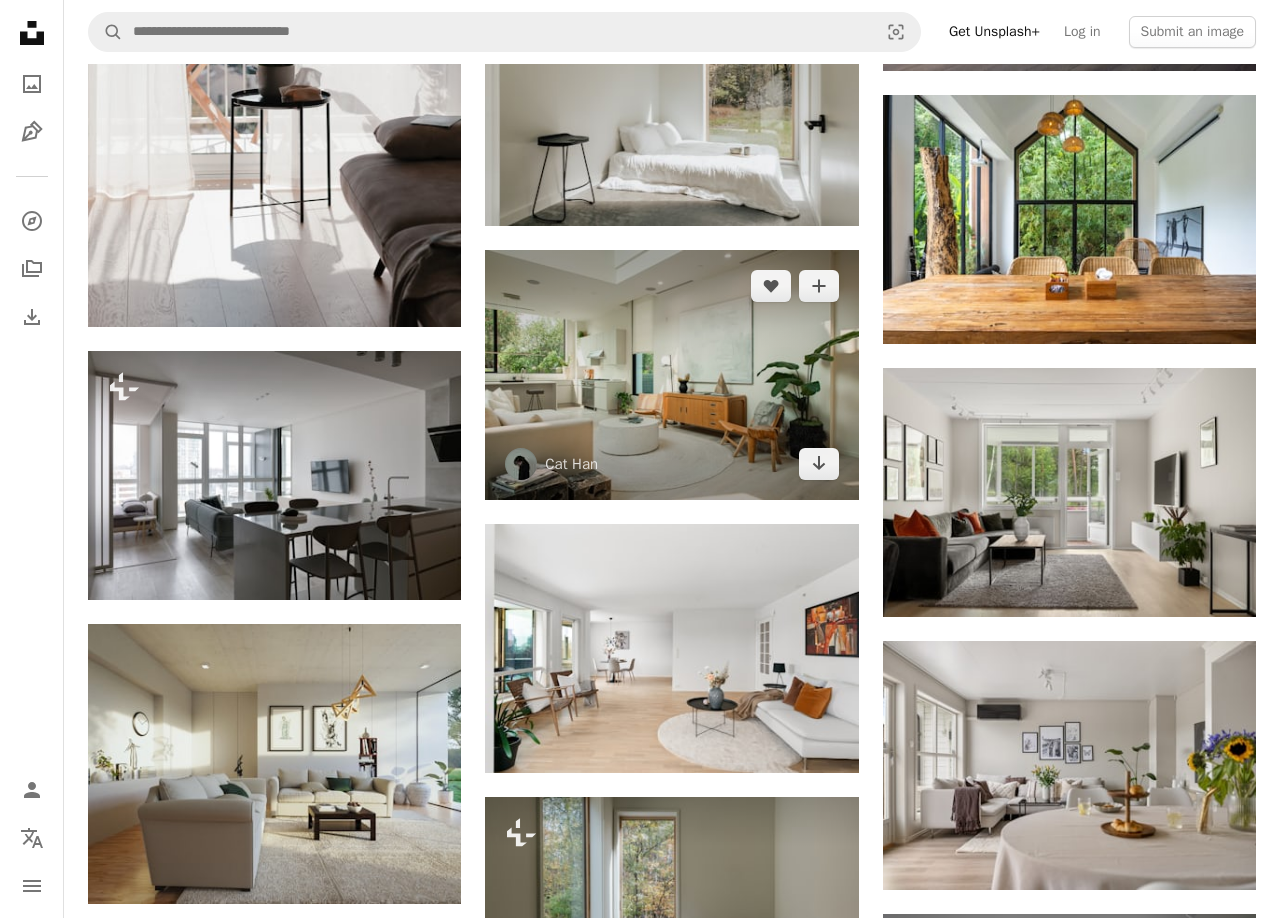 scroll, scrollTop: 3797, scrollLeft: 0, axis: vertical 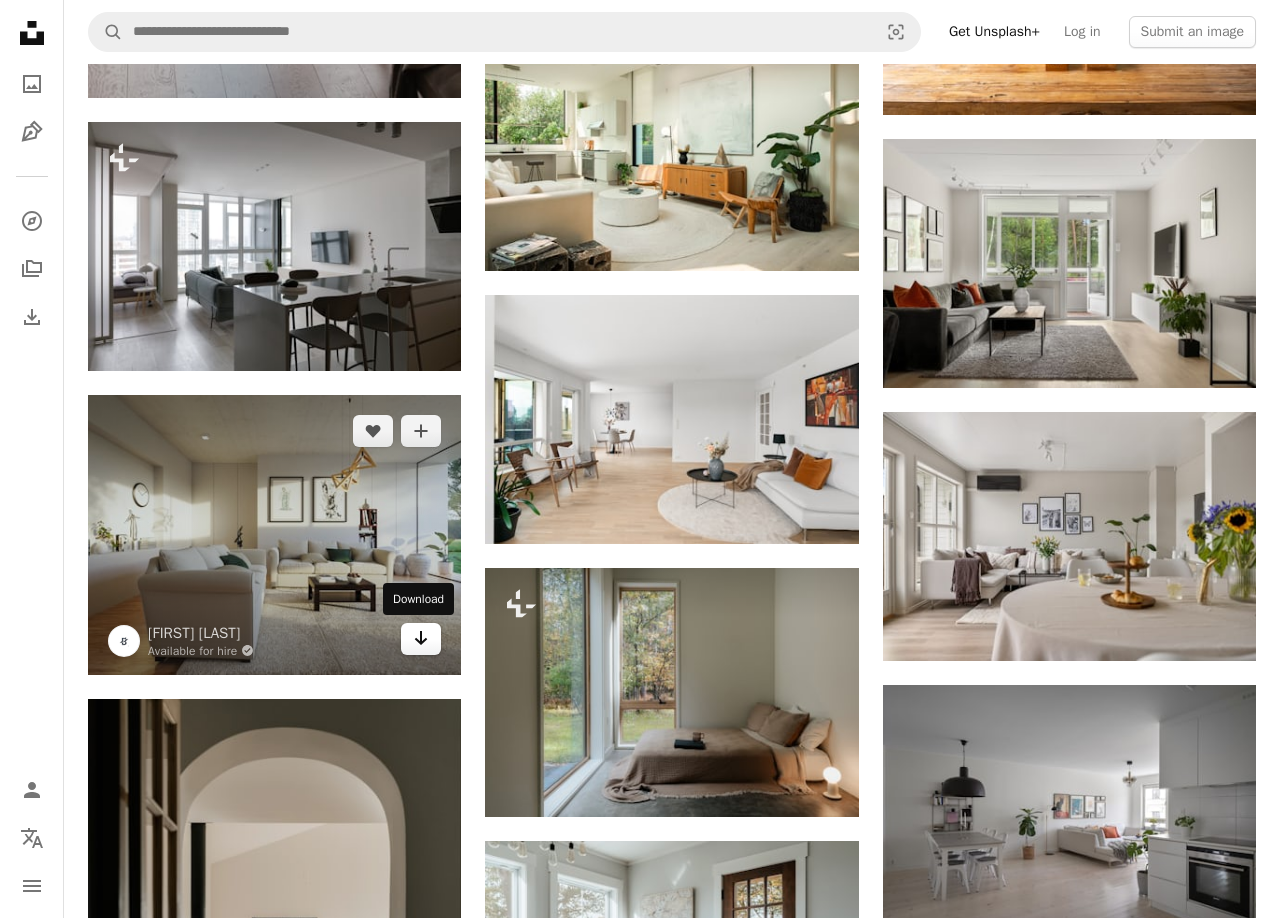 click on "Arrow pointing down" at bounding box center [421, 639] 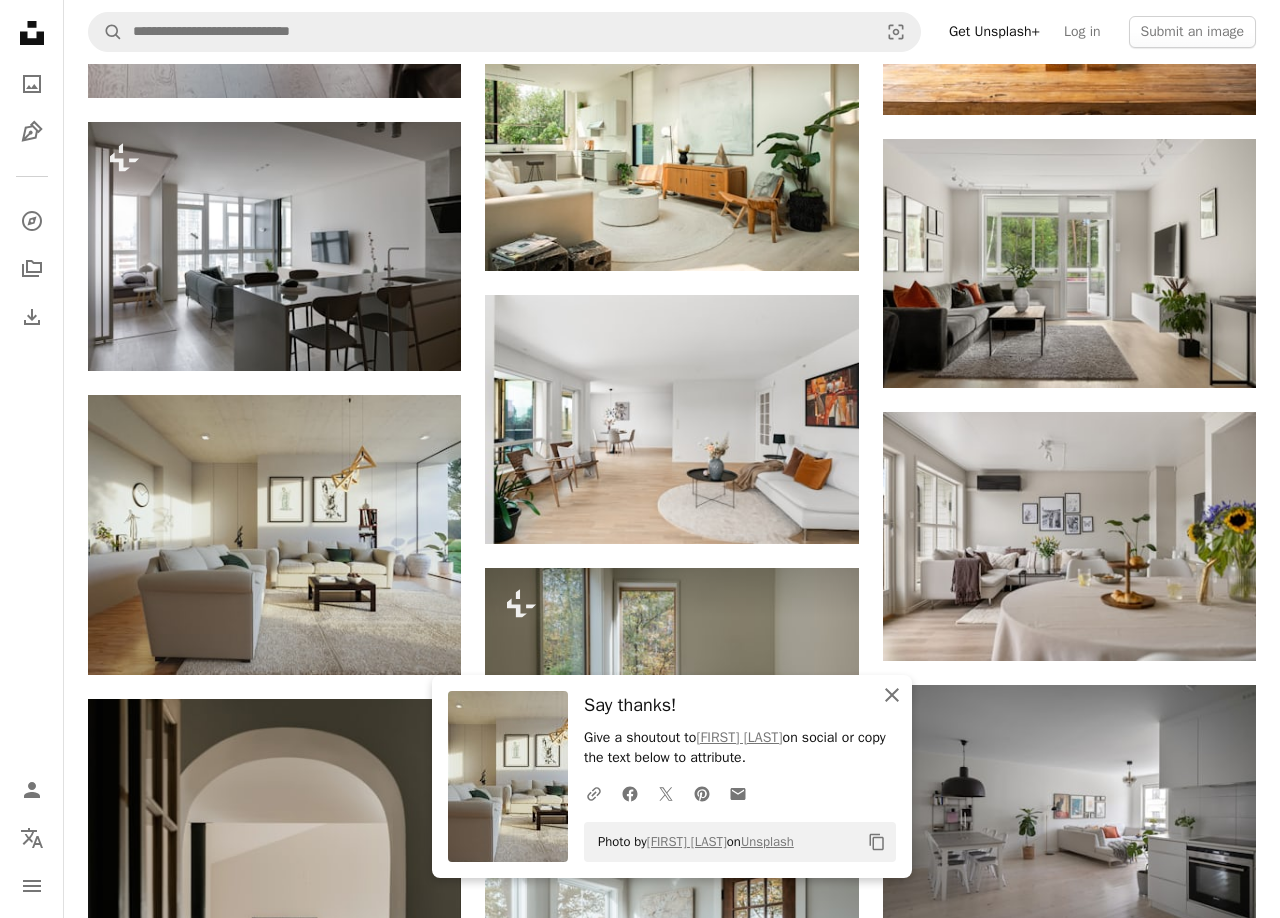 click on "An X shape" 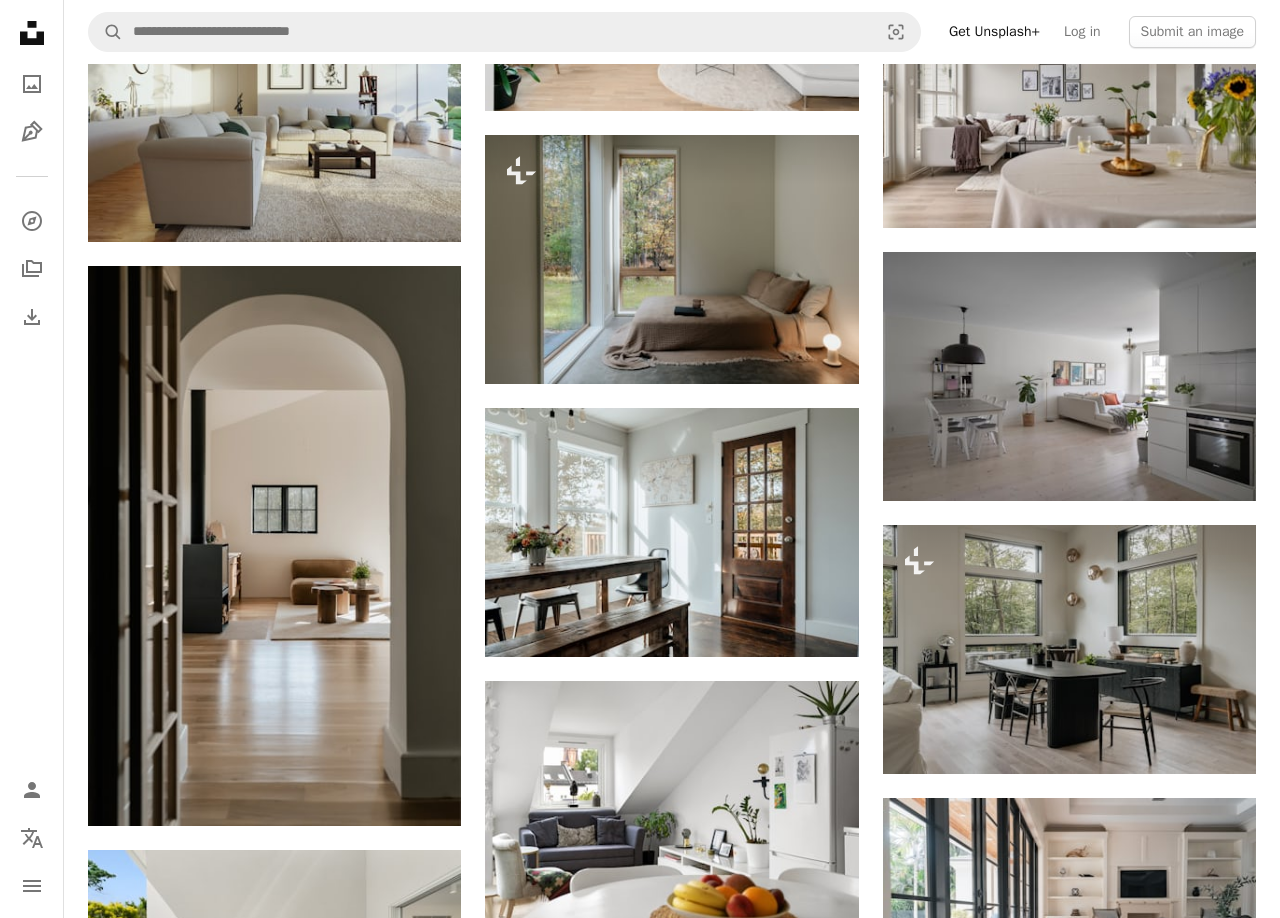 scroll, scrollTop: 4234, scrollLeft: 0, axis: vertical 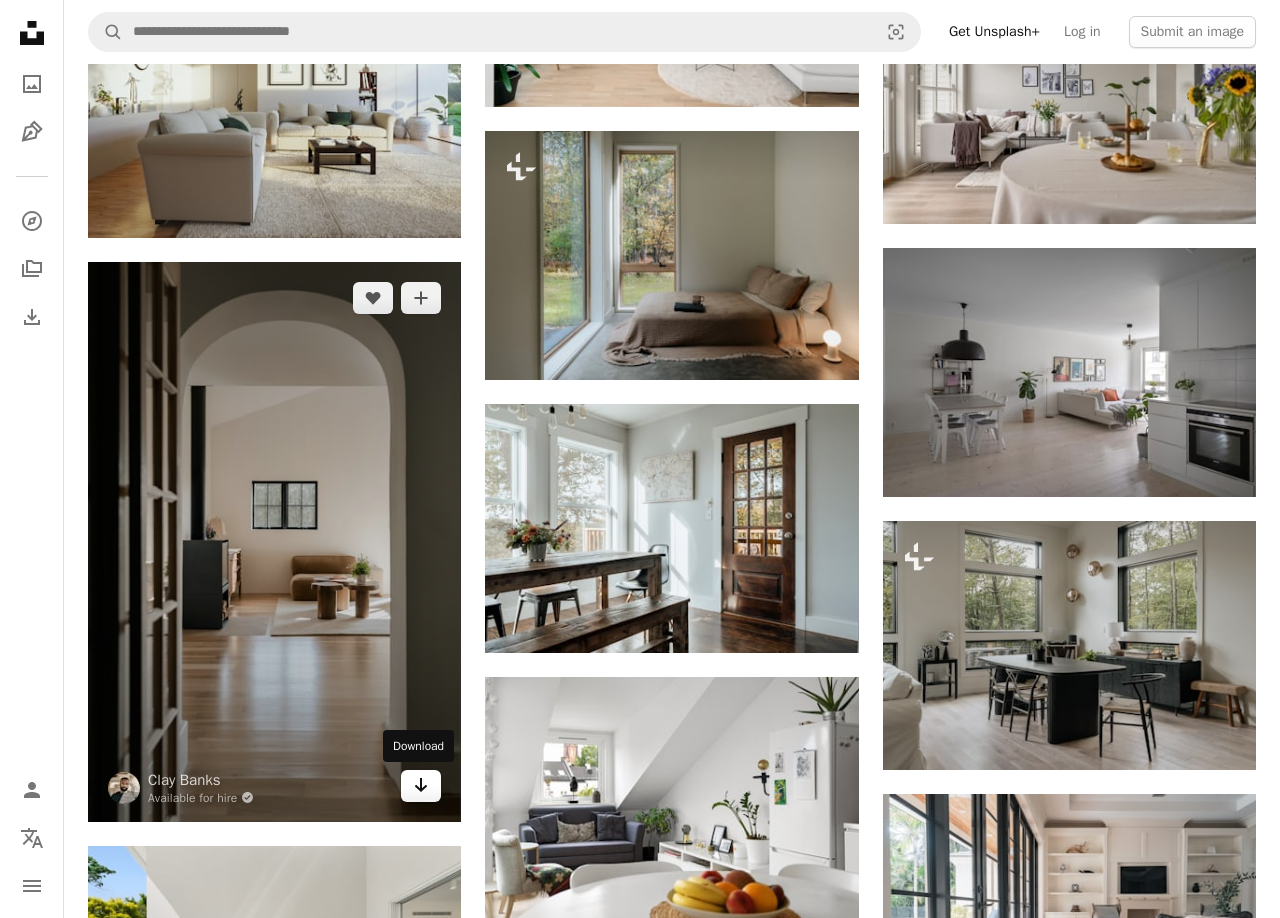 click 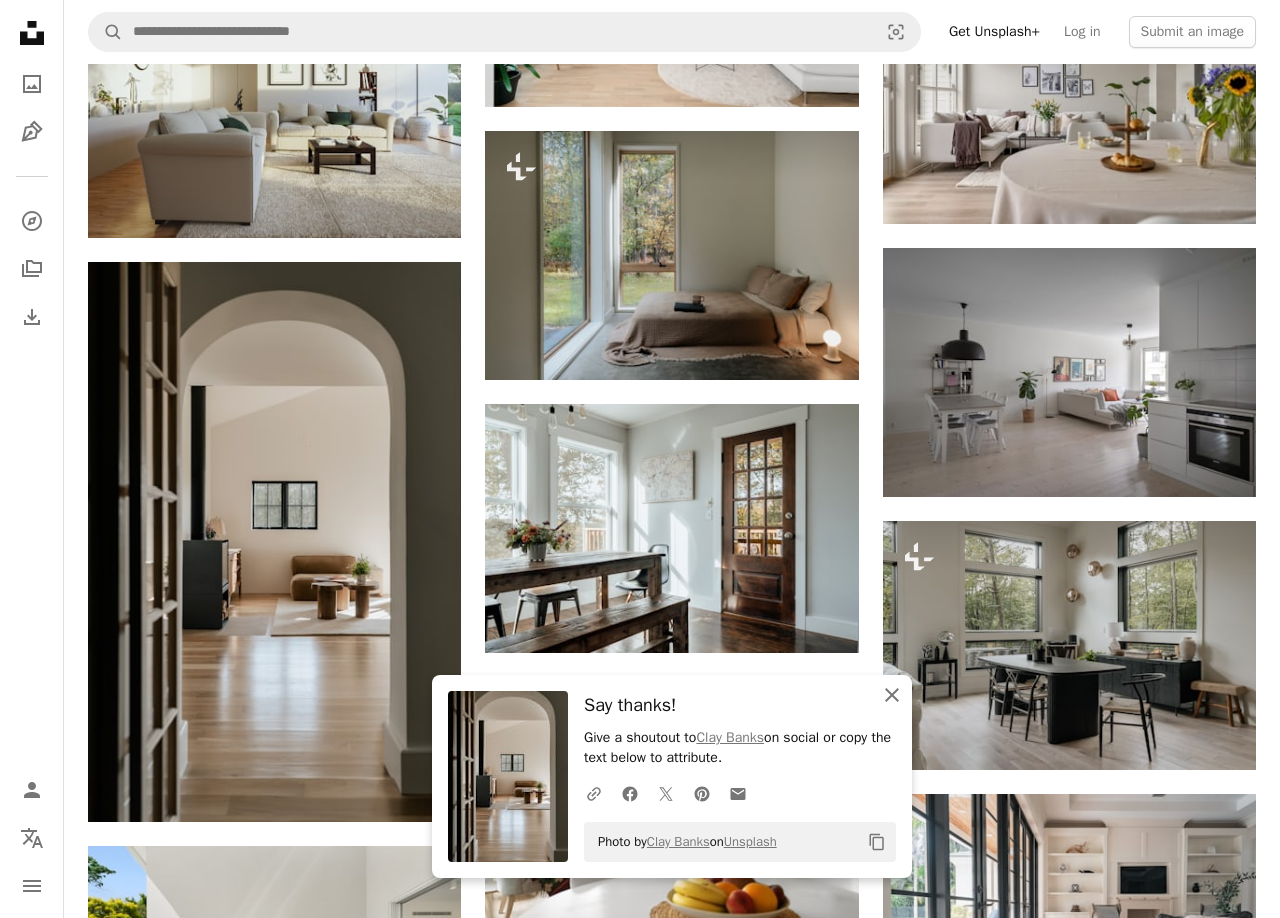 click on "An X shape" 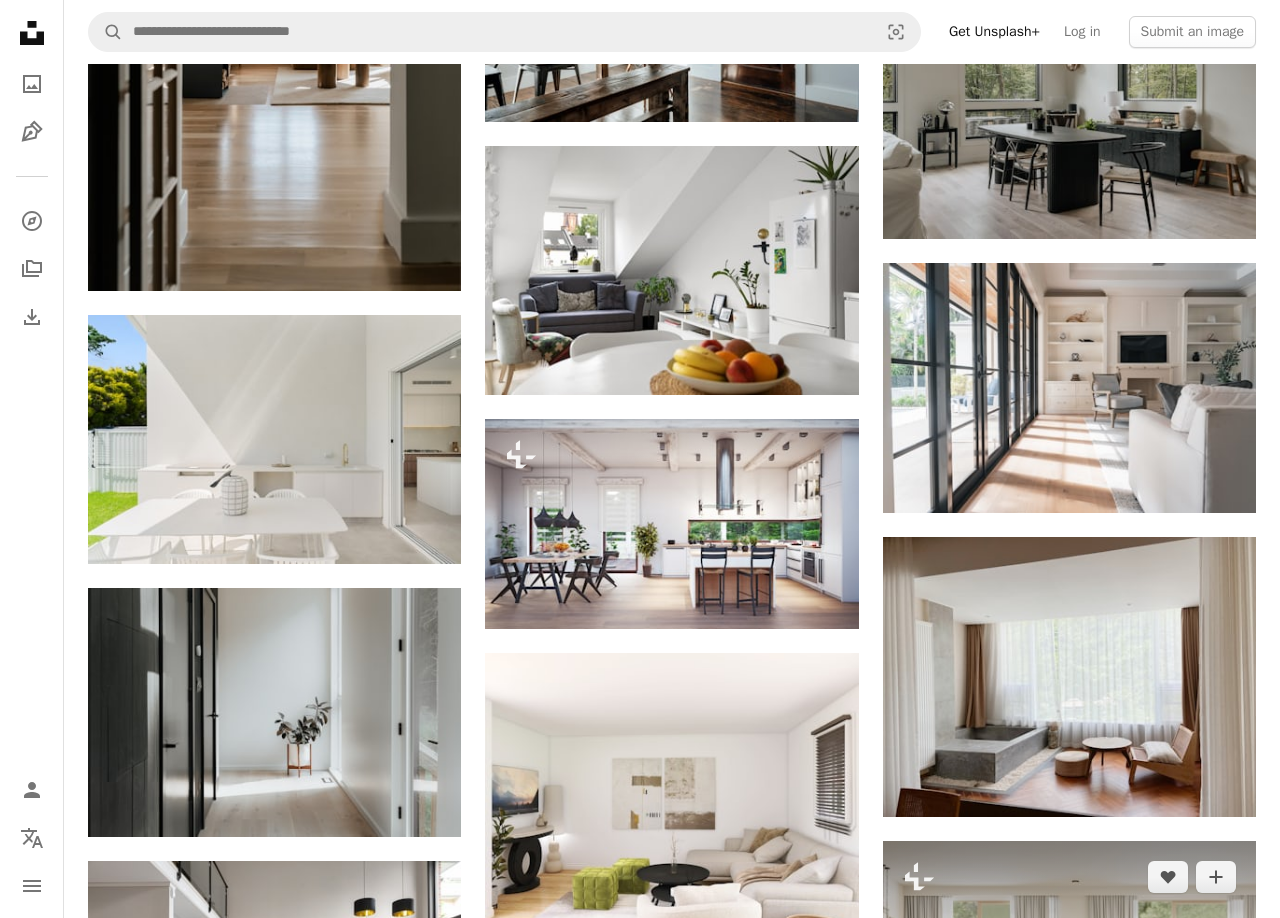 scroll, scrollTop: 4760, scrollLeft: 0, axis: vertical 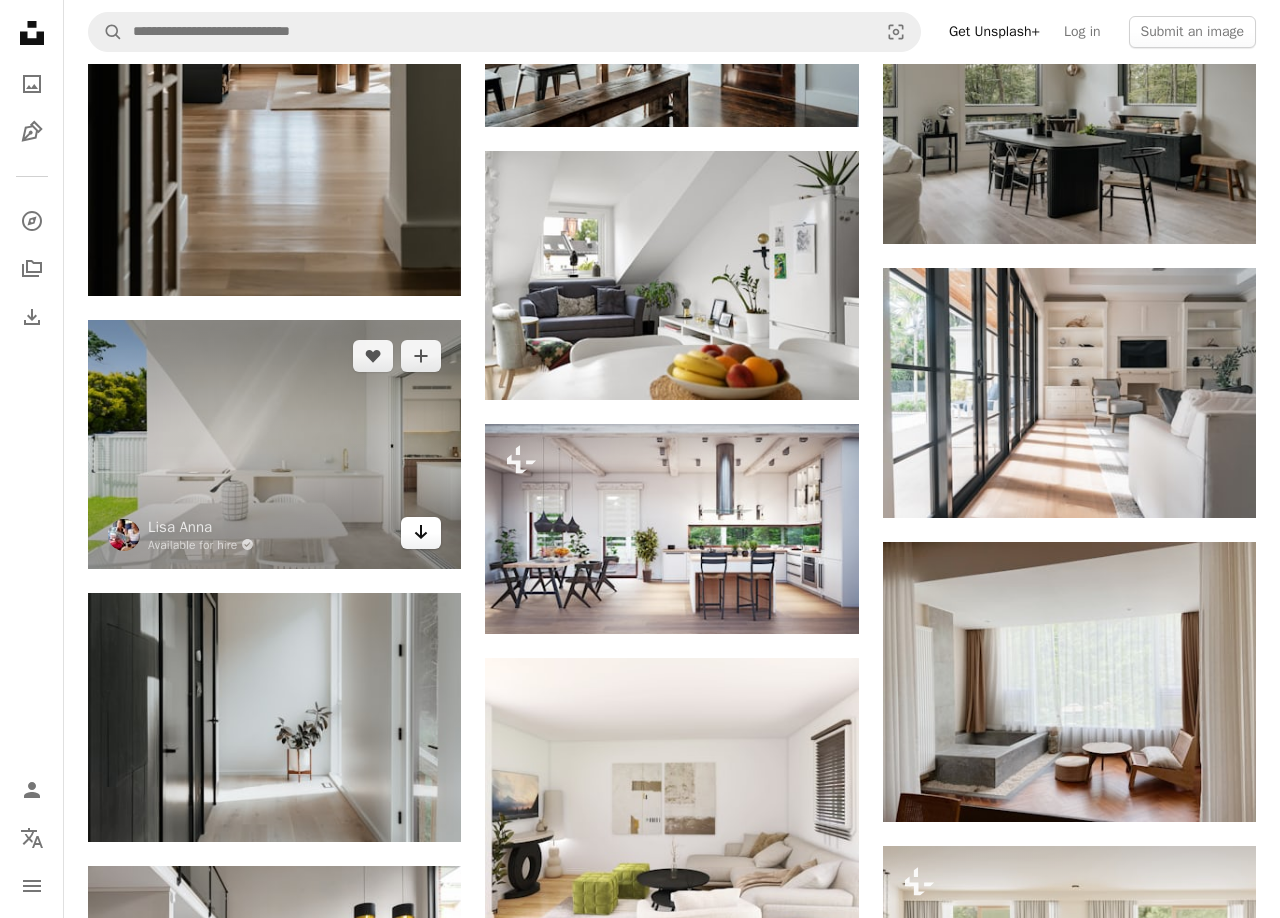 click on "Arrow pointing down" 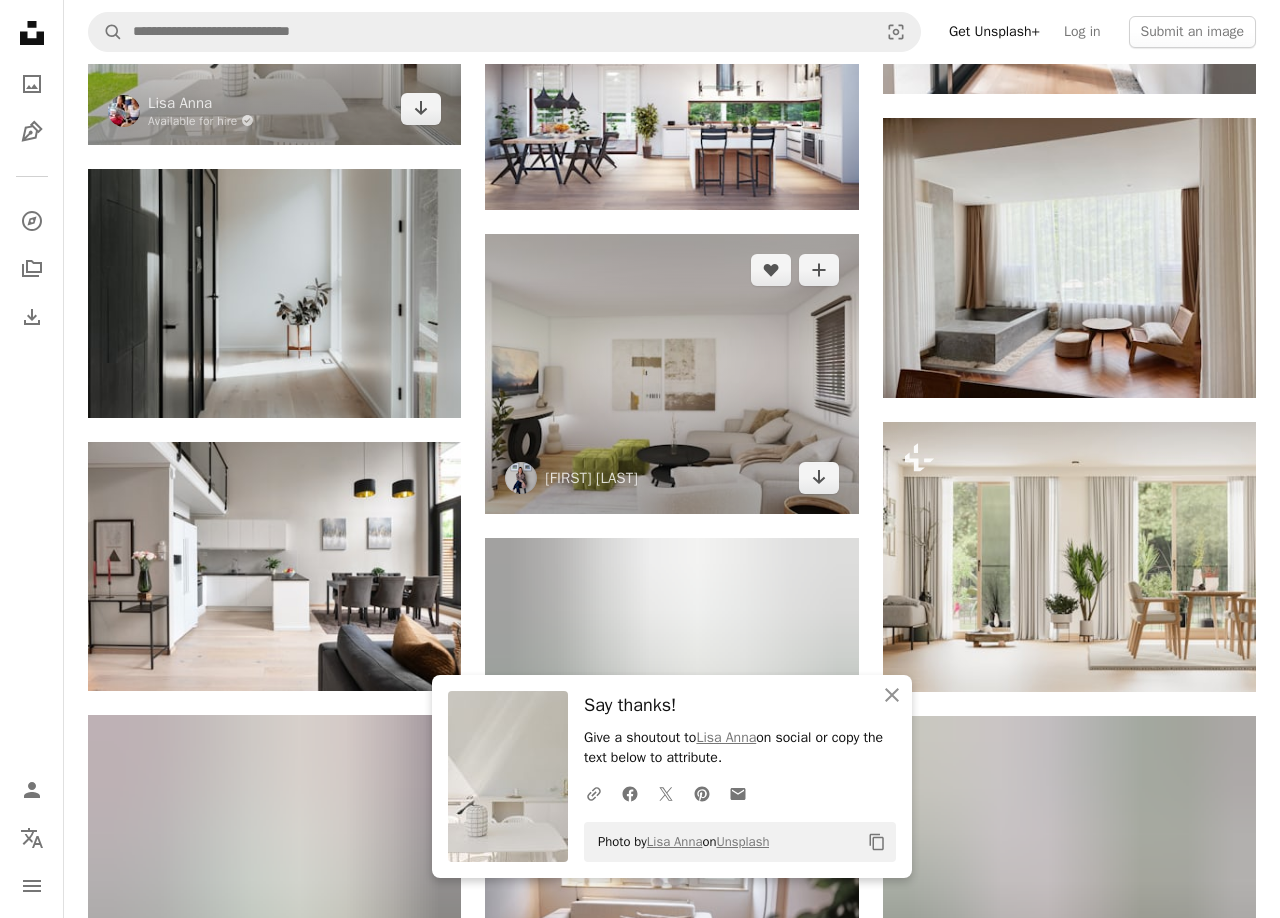 scroll, scrollTop: 5395, scrollLeft: 0, axis: vertical 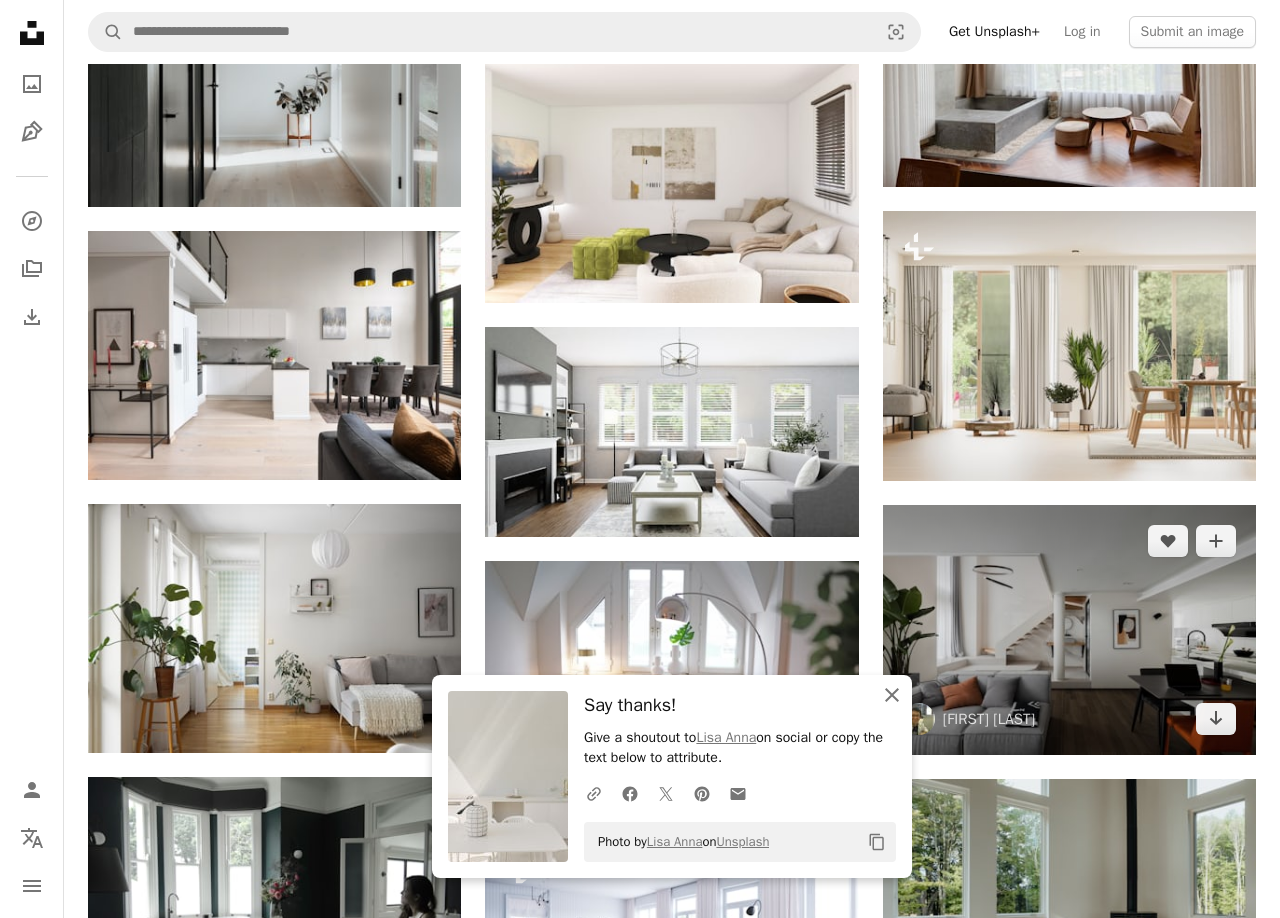 drag, startPoint x: 897, startPoint y: 689, endPoint x: 915, endPoint y: 673, distance: 24.083189 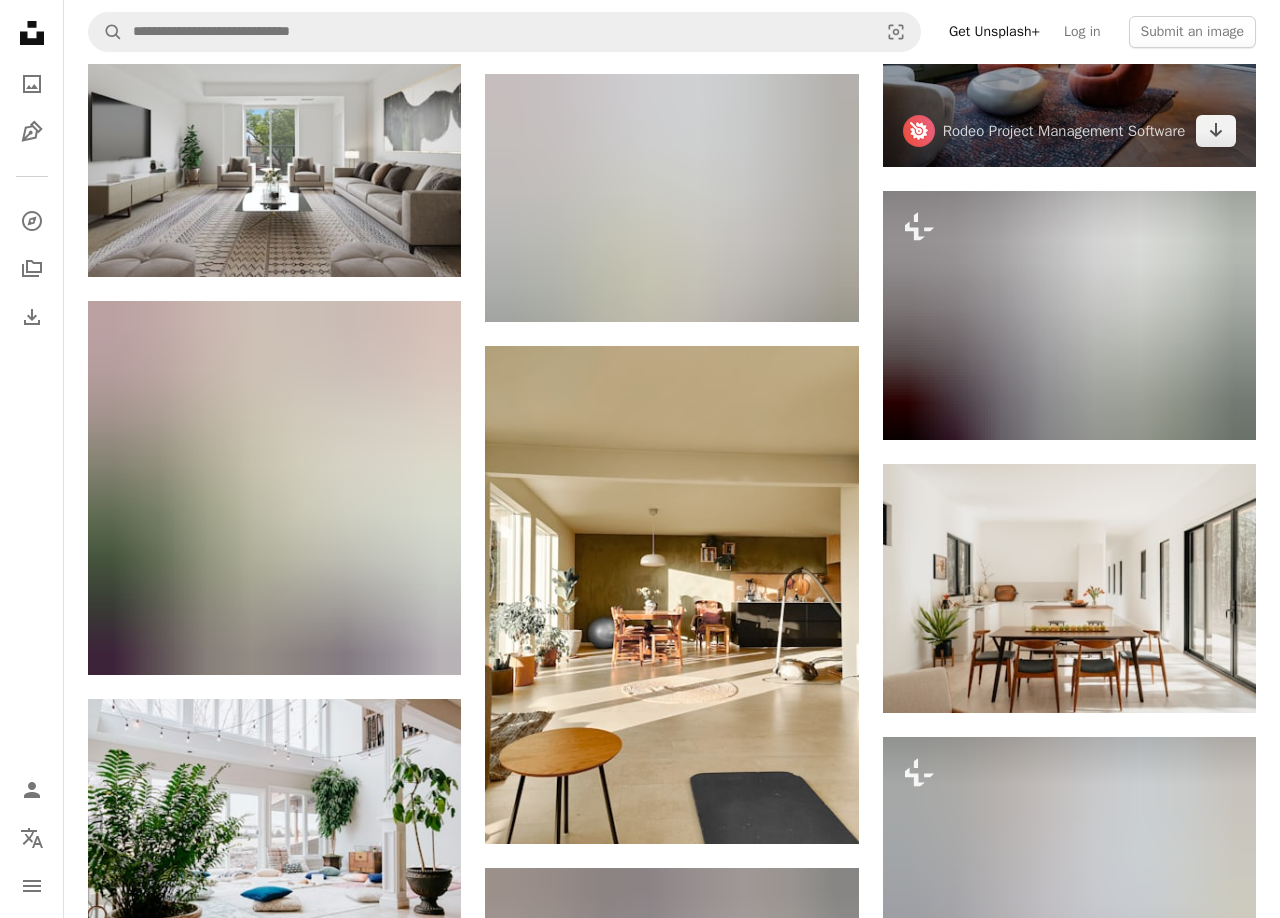 scroll, scrollTop: 10951, scrollLeft: 0, axis: vertical 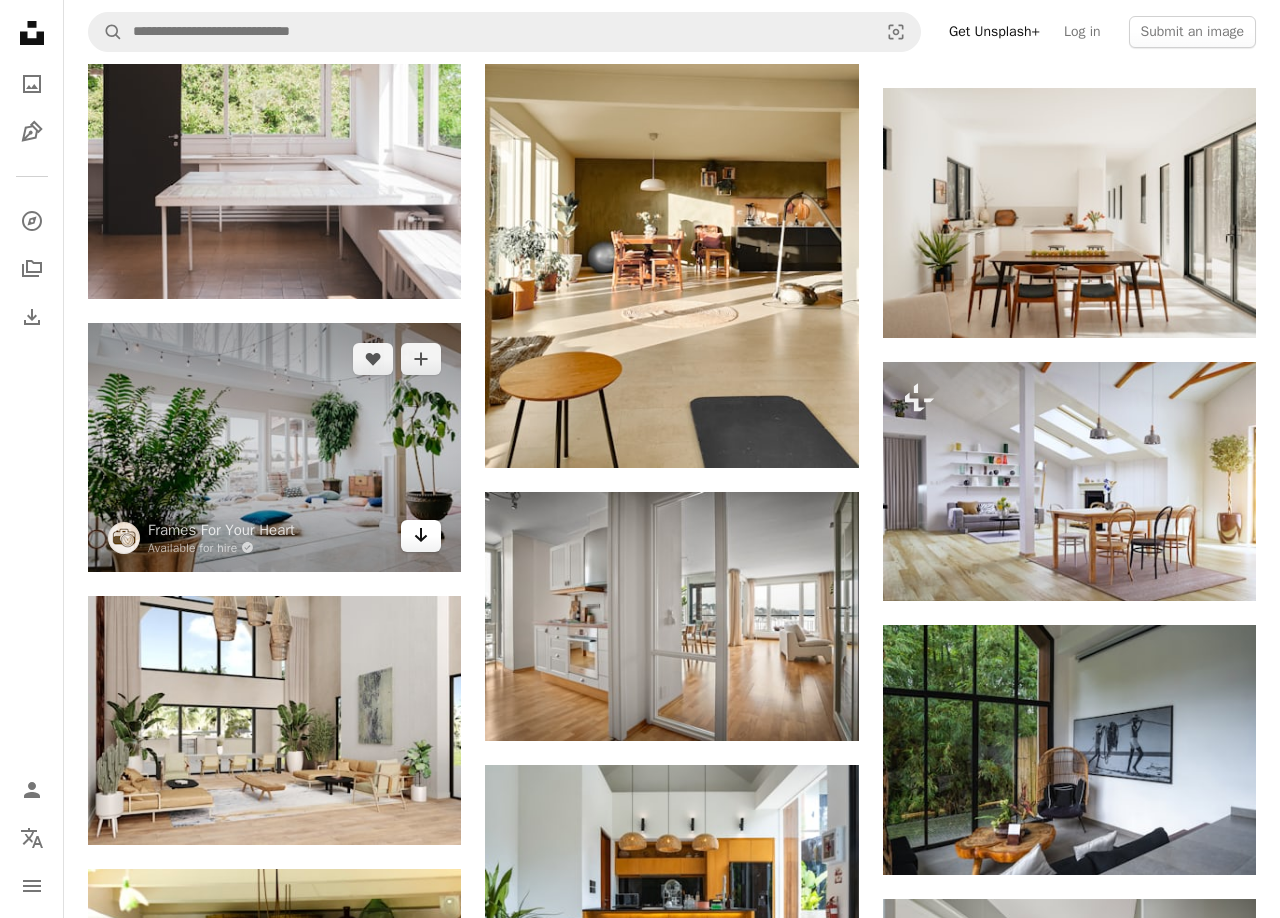 click on "Arrow pointing down" 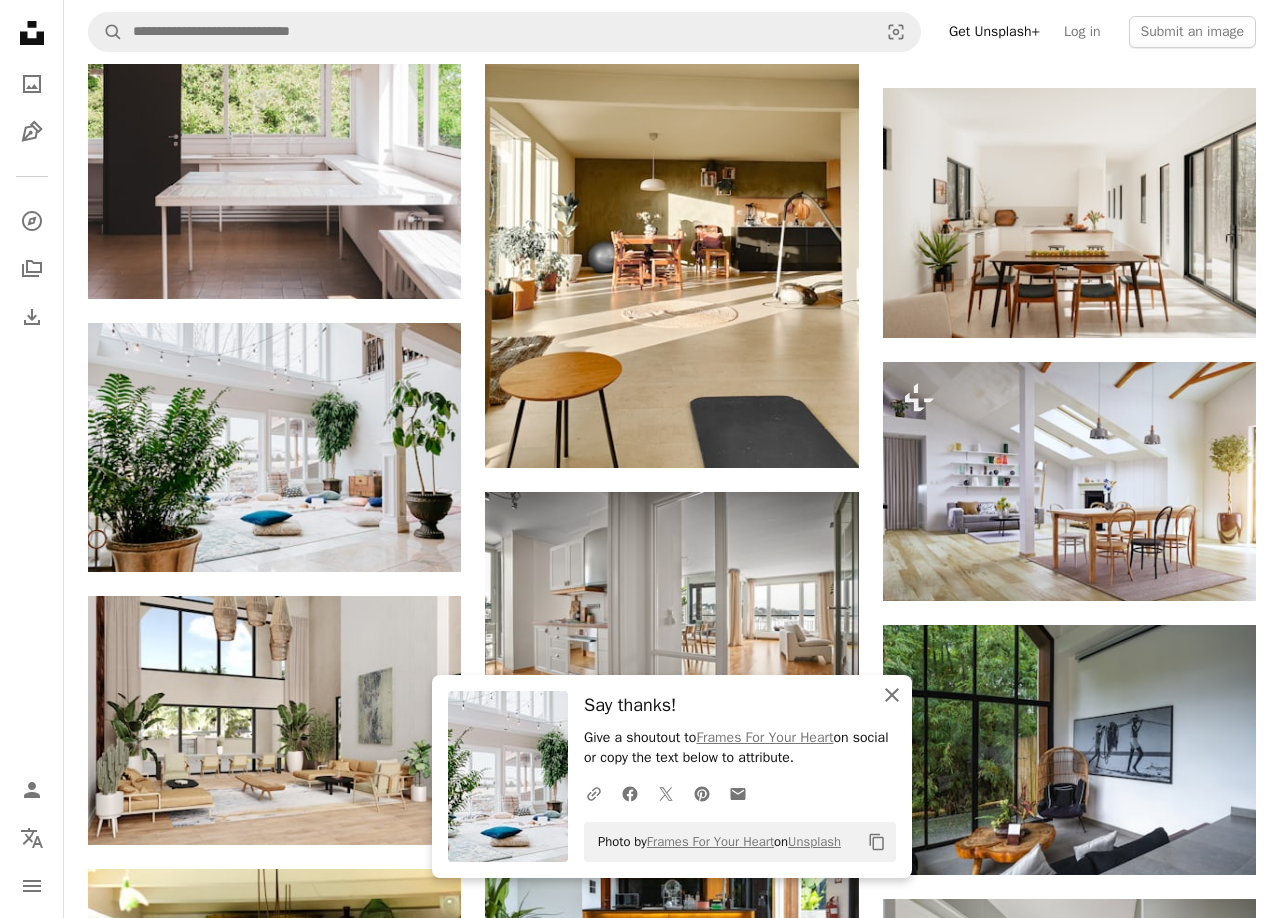 click 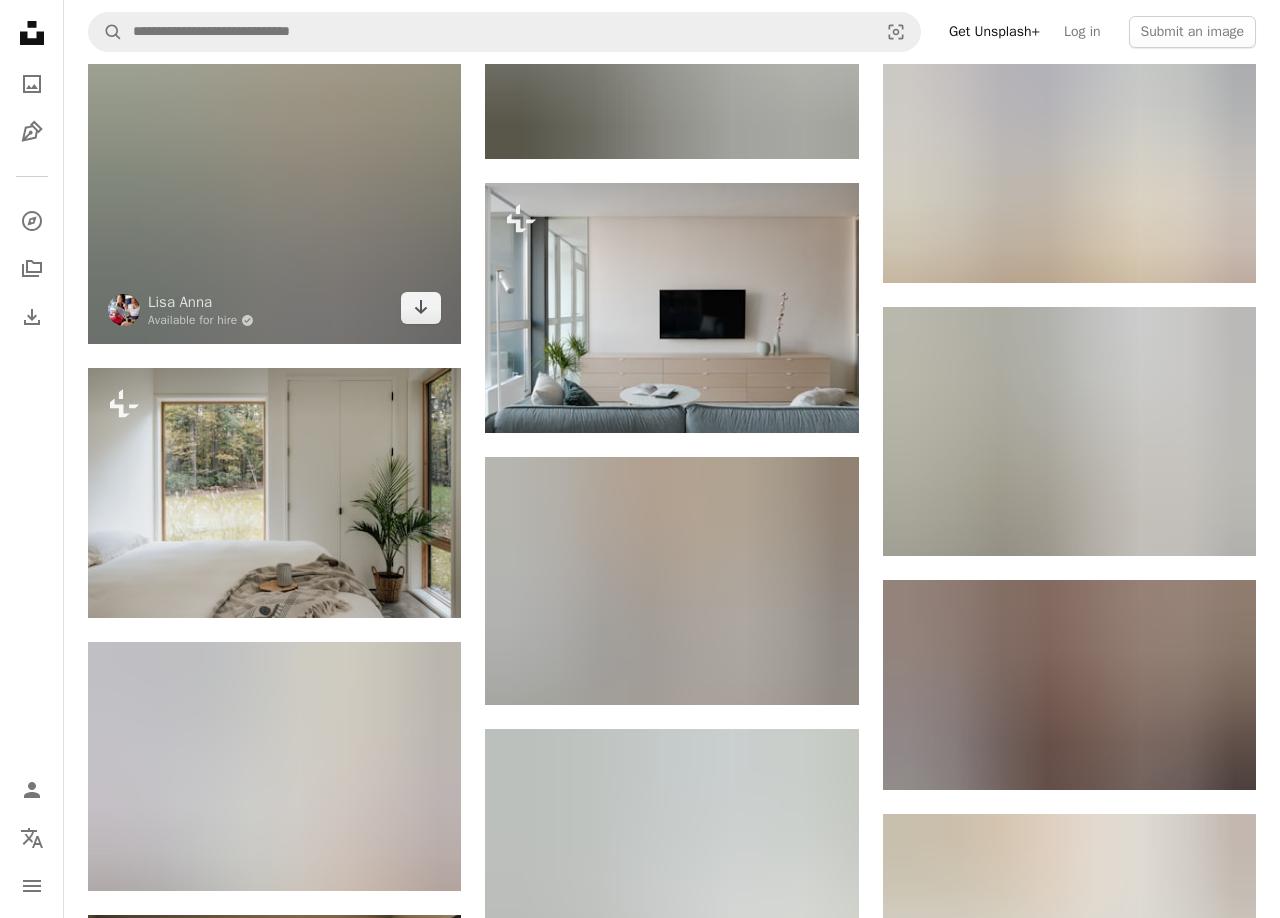 scroll, scrollTop: 13554, scrollLeft: 0, axis: vertical 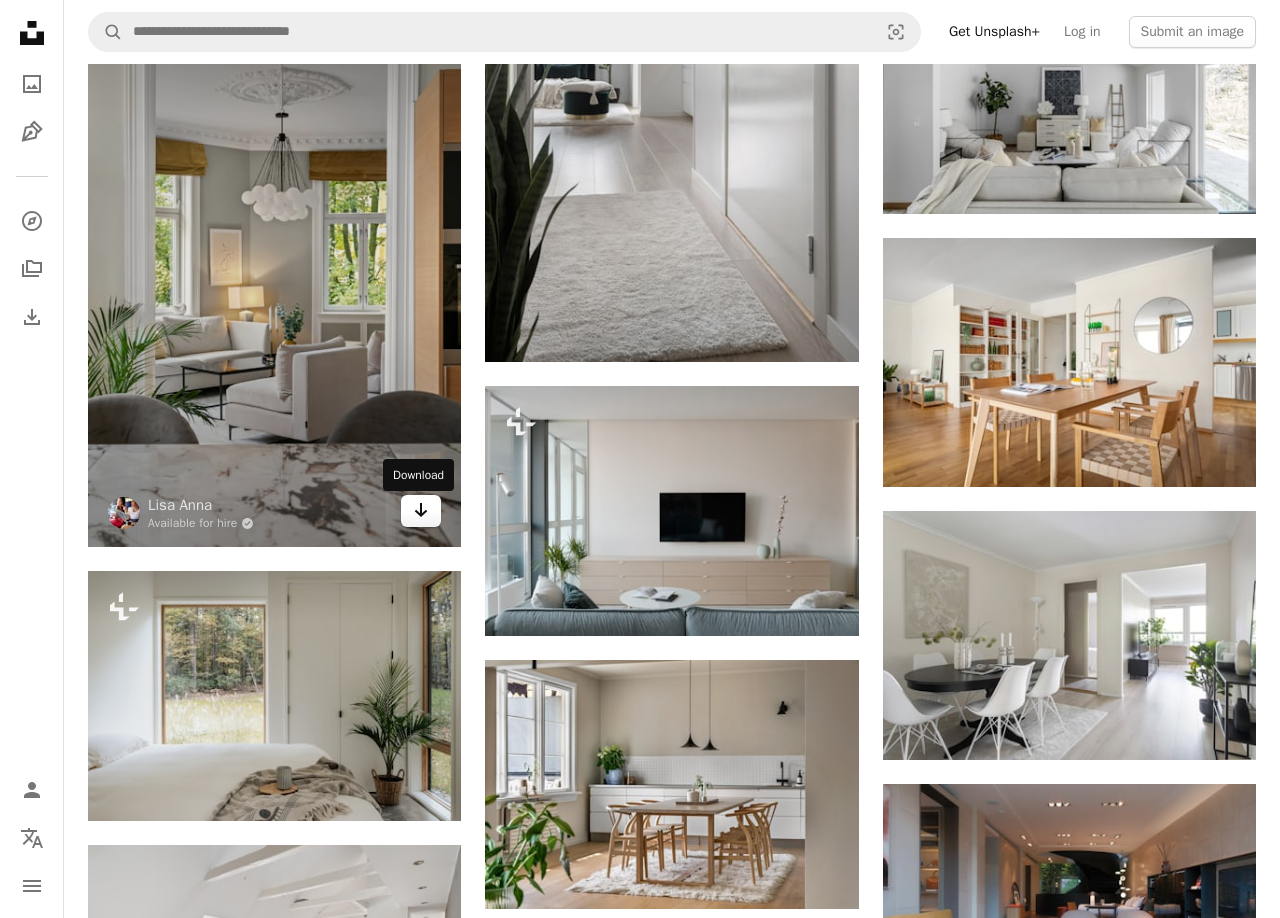click on "Arrow pointing down" 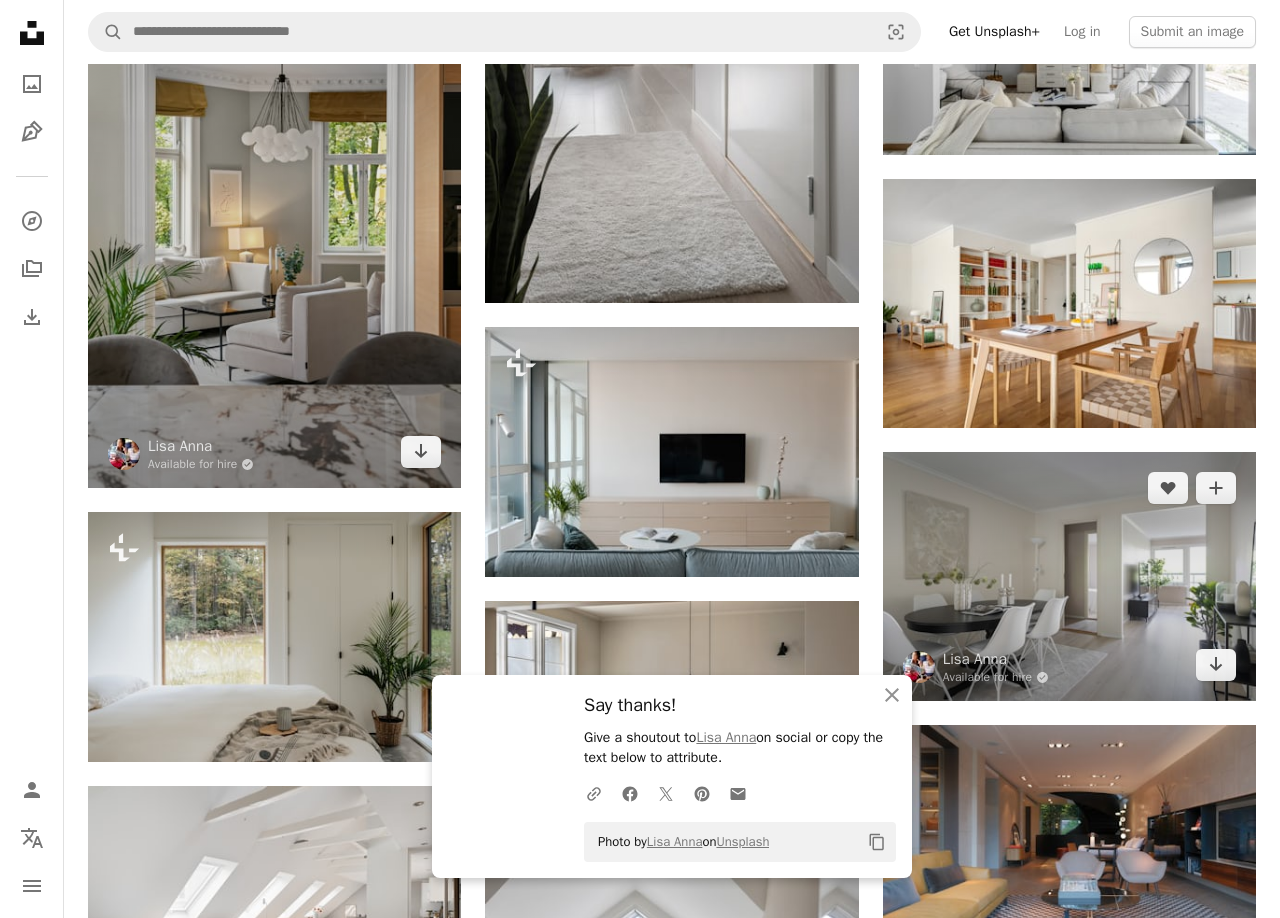 scroll, scrollTop: 13623, scrollLeft: 0, axis: vertical 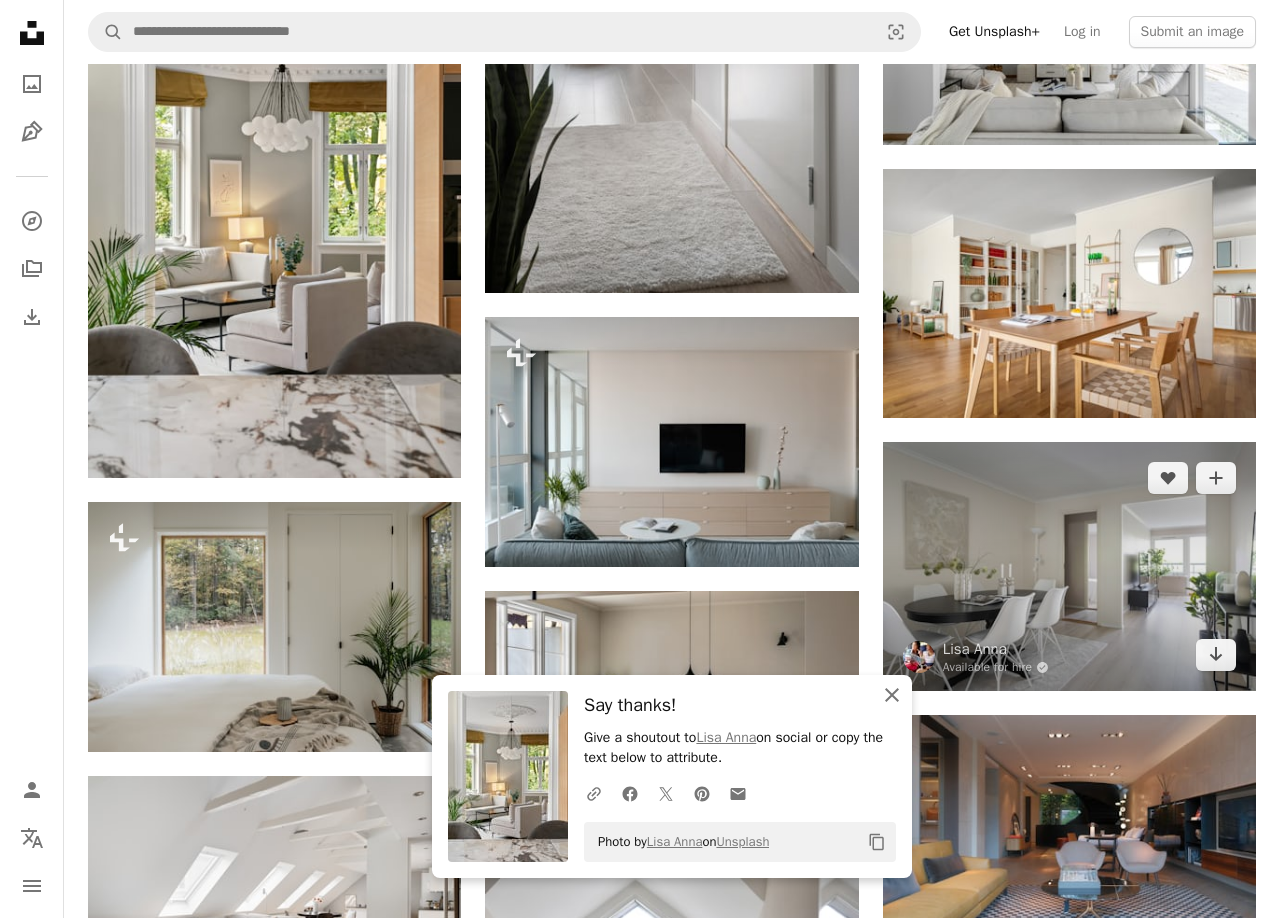 drag, startPoint x: 890, startPoint y: 692, endPoint x: 922, endPoint y: 622, distance: 76.96753 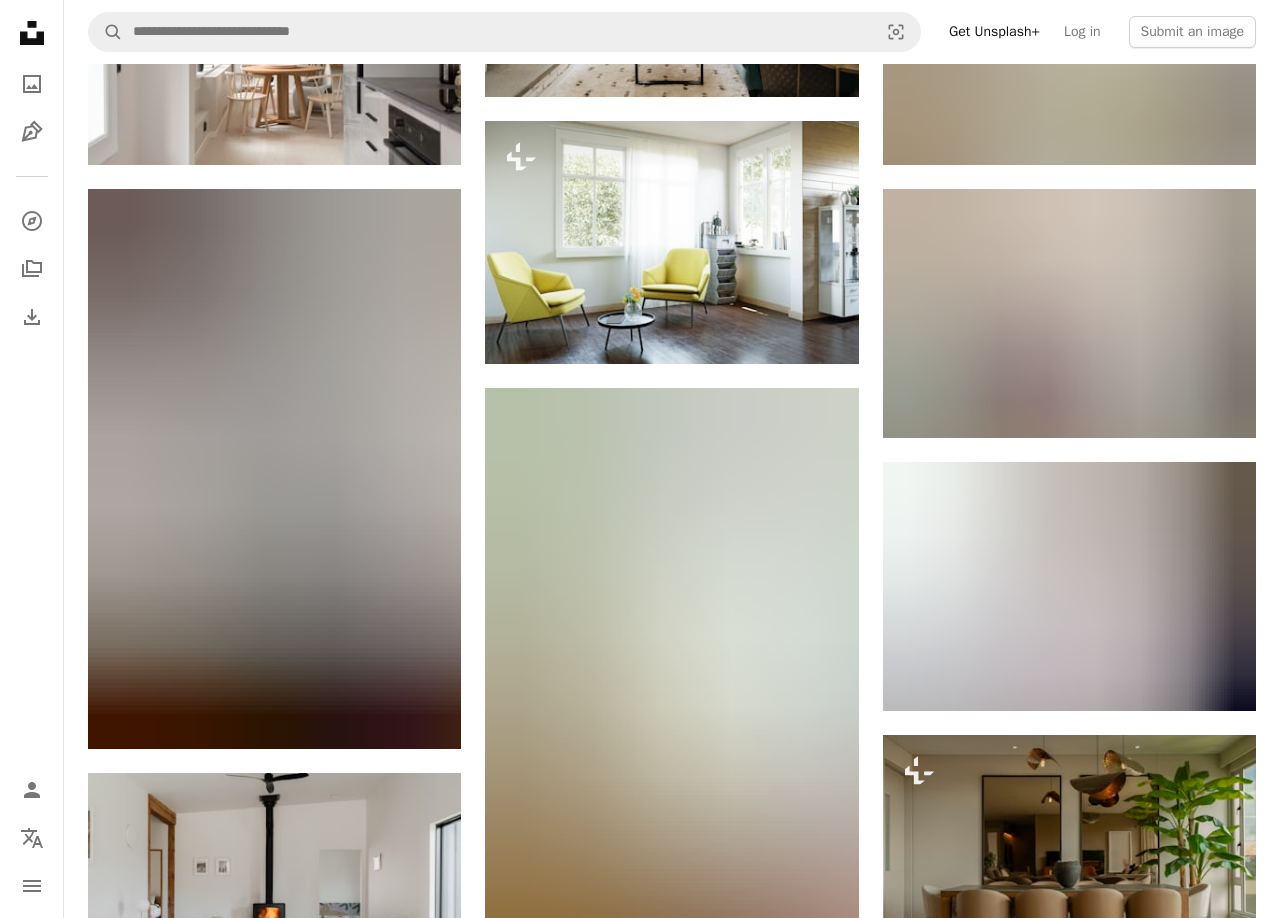 scroll, scrollTop: 32033, scrollLeft: 0, axis: vertical 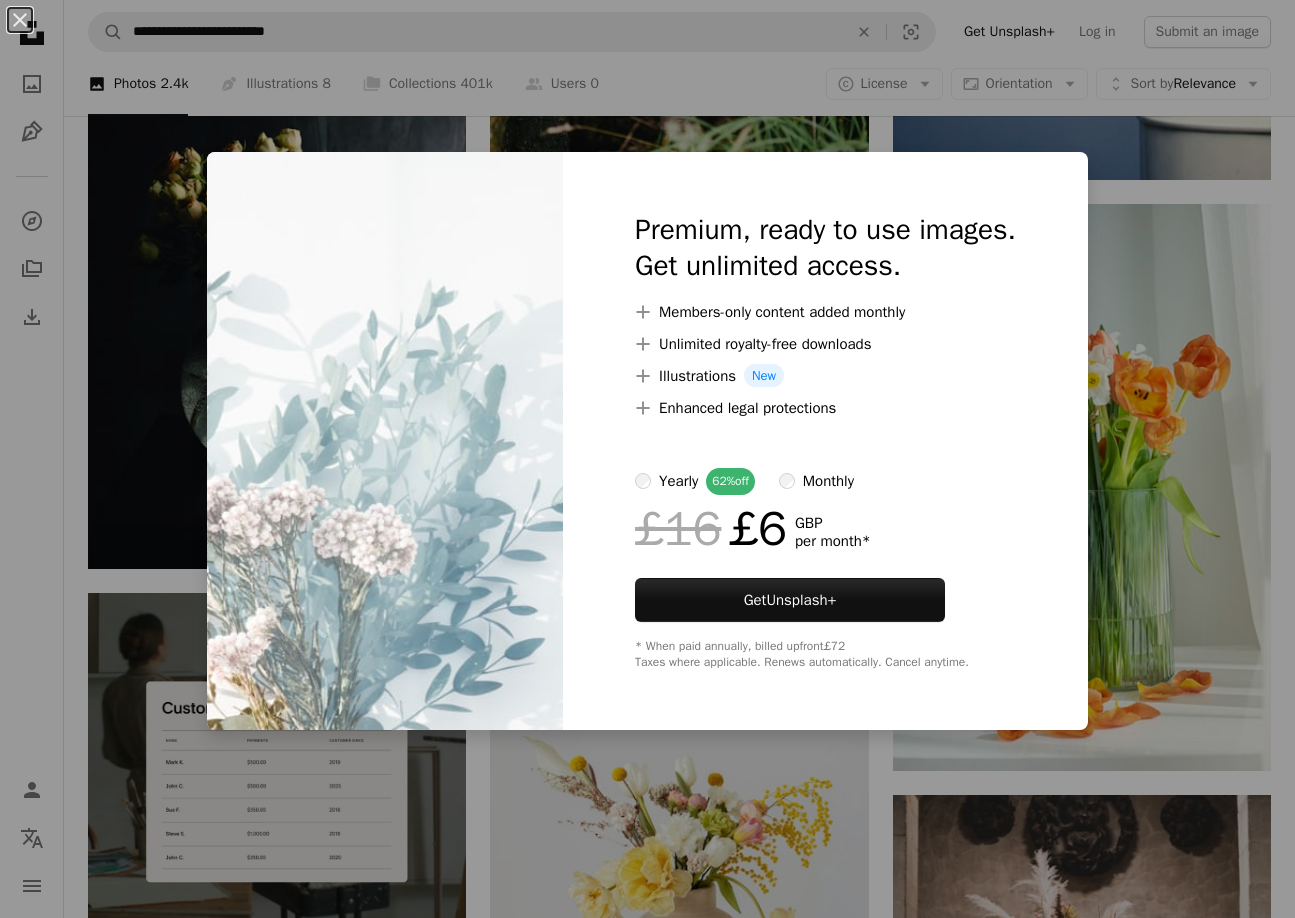 click on "An X shape Premium, ready to use images. Get unlimited access. A plus sign Members-only content added monthly A plus sign Unlimited royalty-free downloads A plus sign Illustrations  New A plus sign Enhanced legal protections yearly 62%  off monthly £16   £6 GBP per month * Get  Unsplash+ * When paid annually, billed upfront  £72 Taxes where applicable. Renews automatically. Cancel anytime." at bounding box center [647, 459] 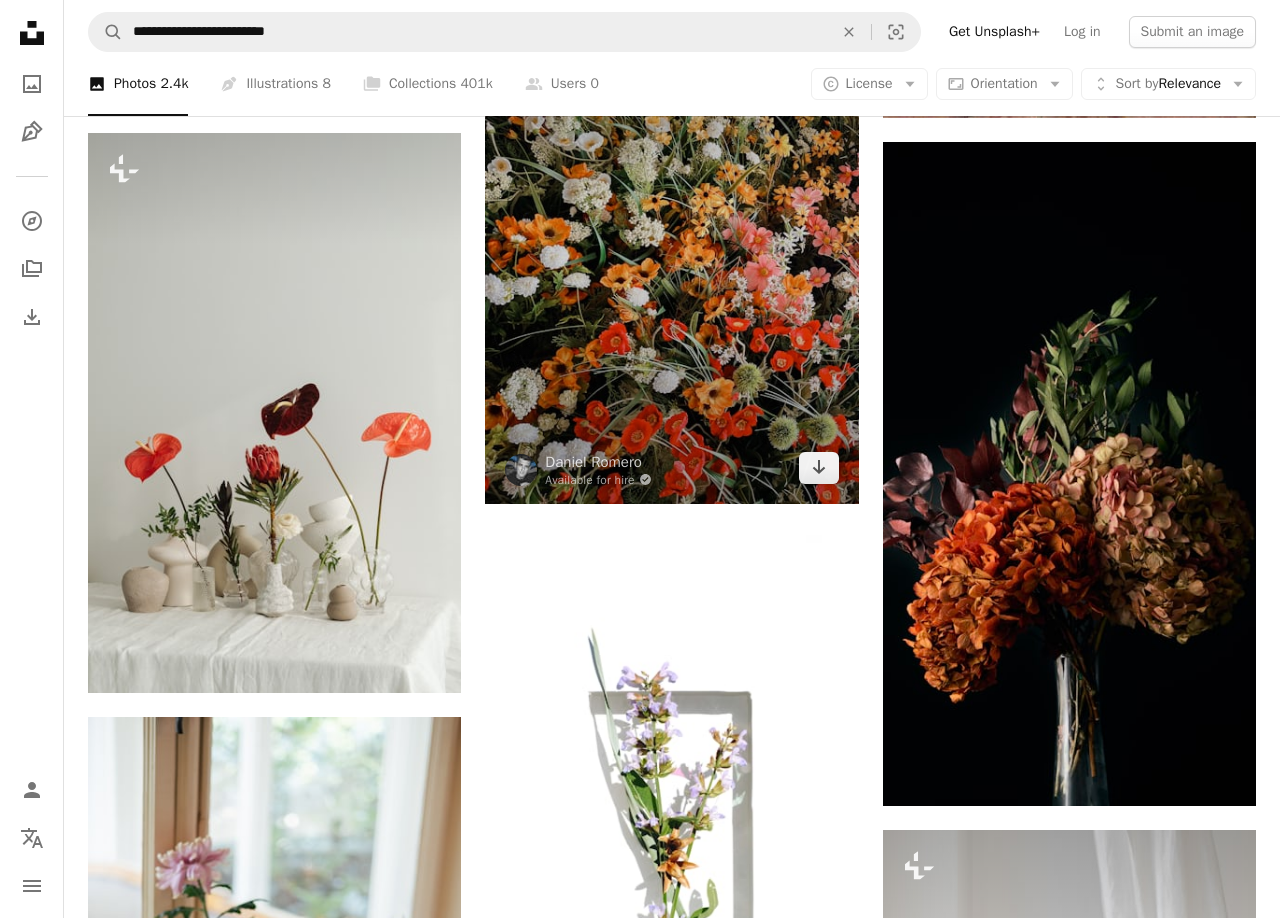 scroll, scrollTop: 8884, scrollLeft: 0, axis: vertical 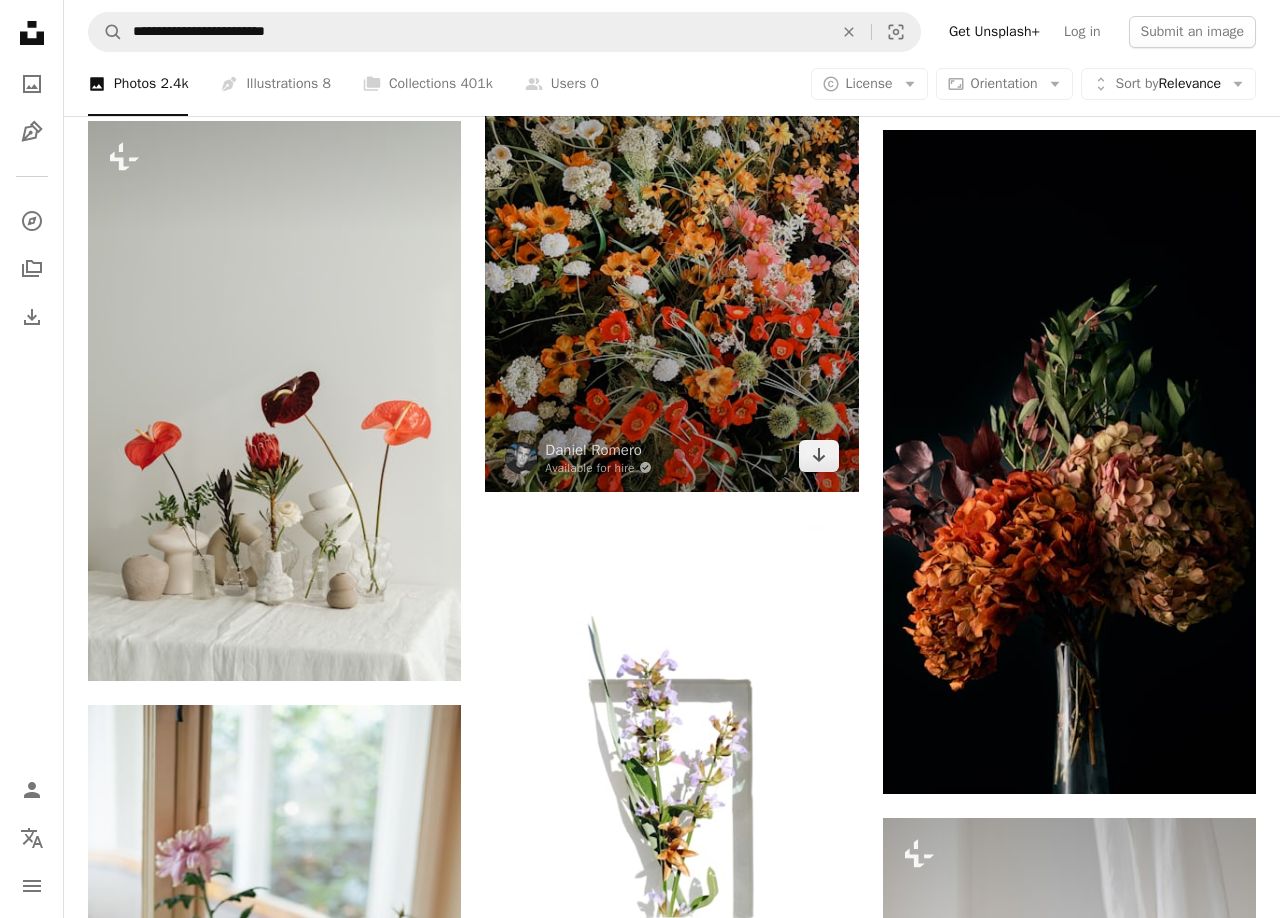 click at bounding box center (671, 234) 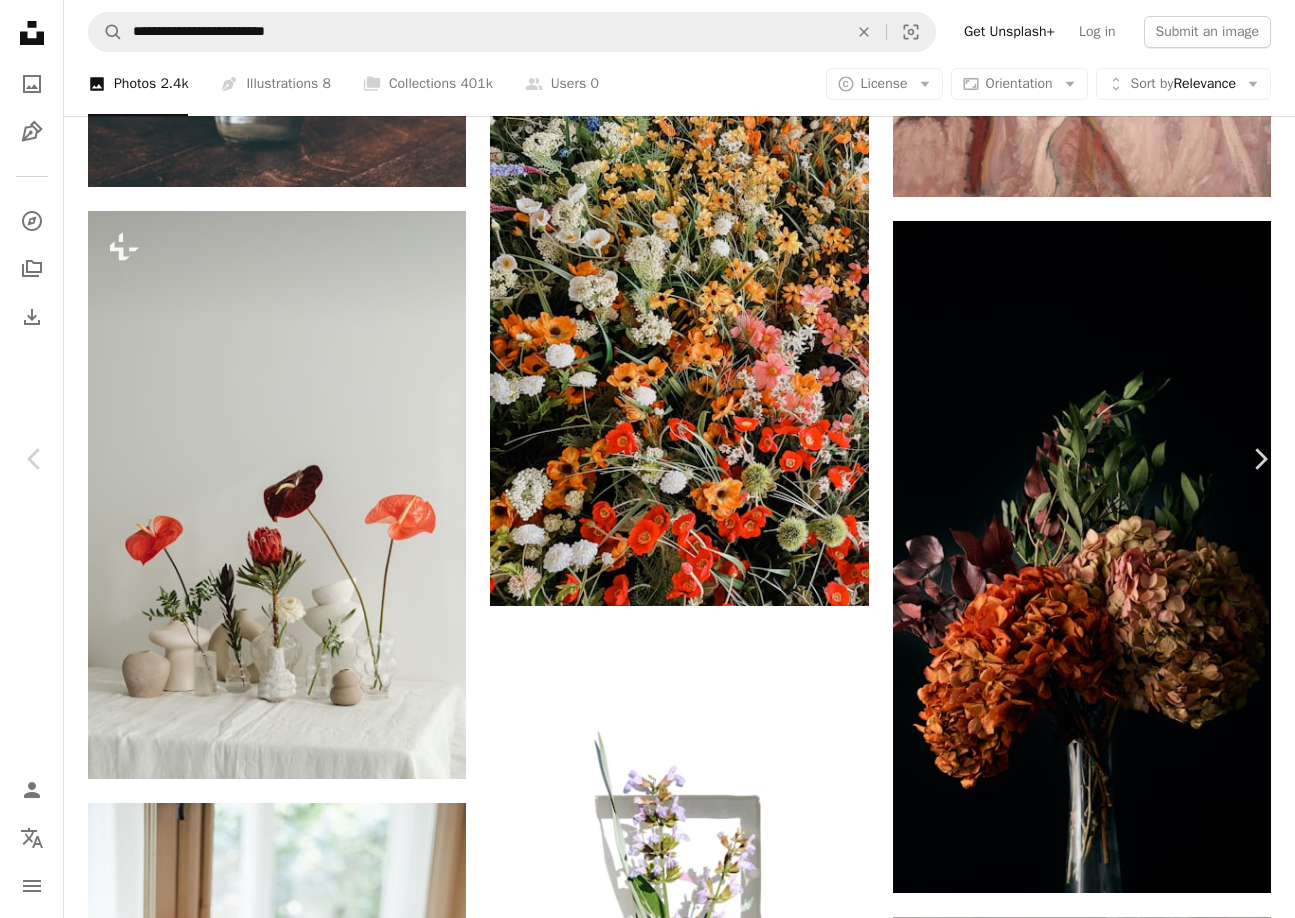 click on "An X shape" at bounding box center [20, 20] 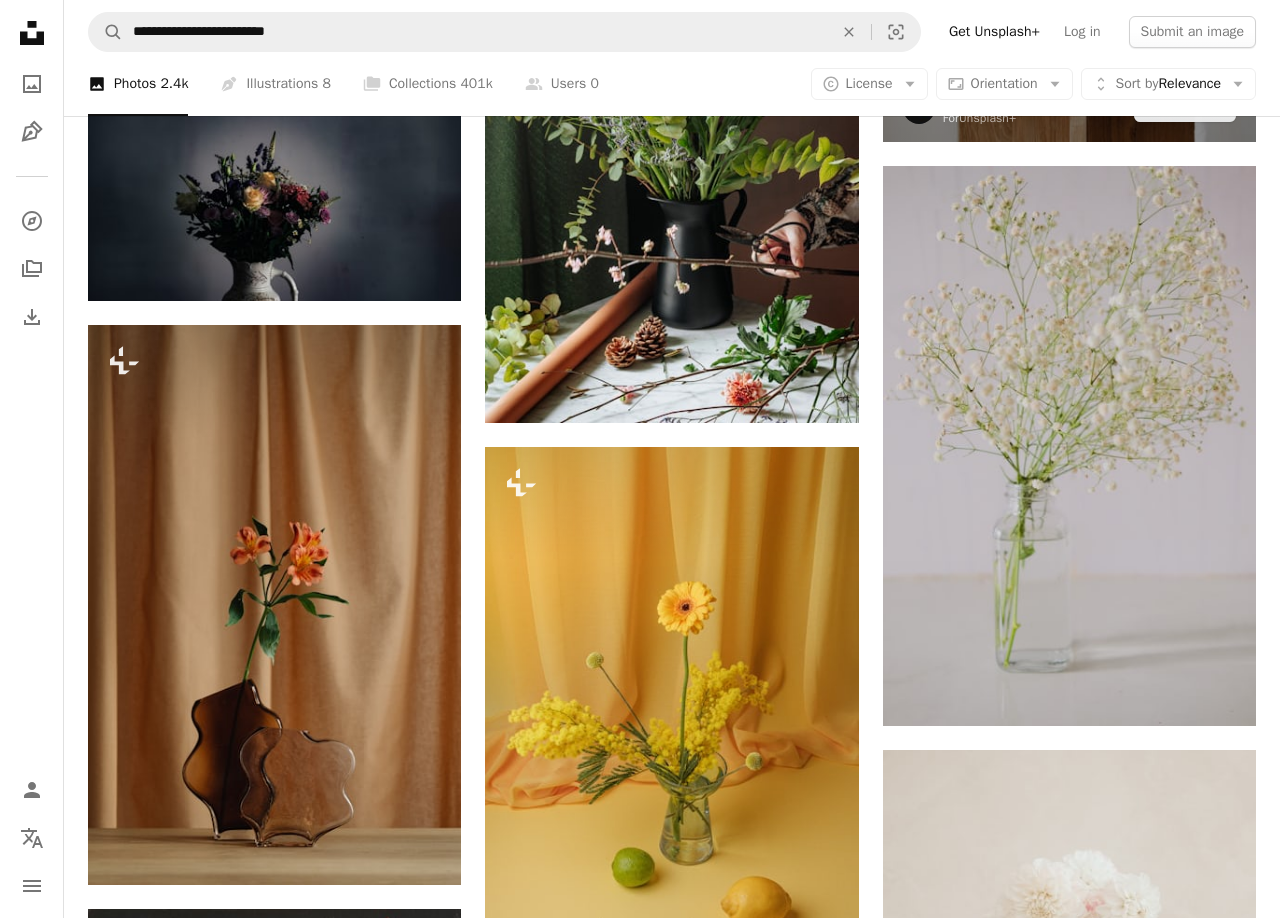 scroll, scrollTop: 10420, scrollLeft: 0, axis: vertical 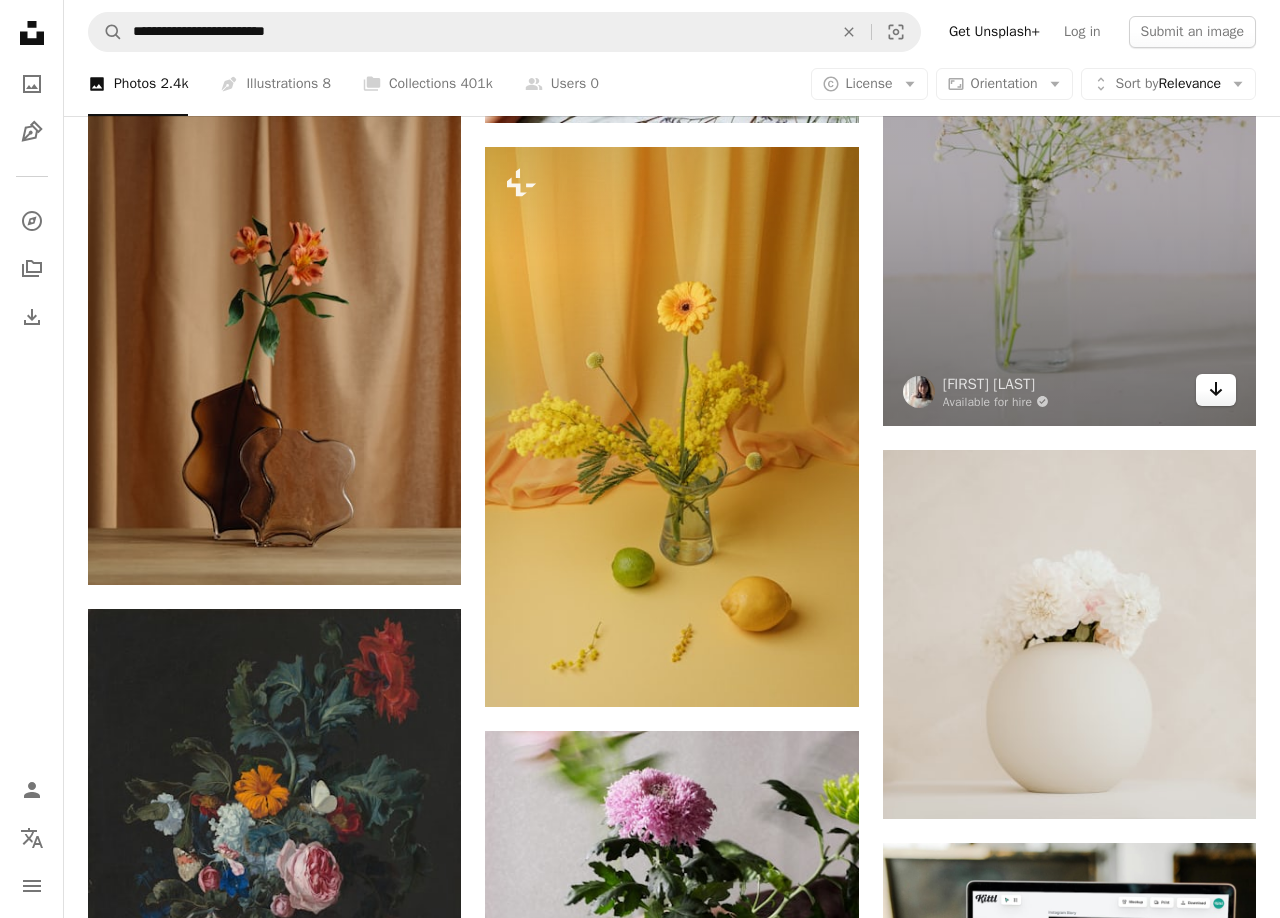 click 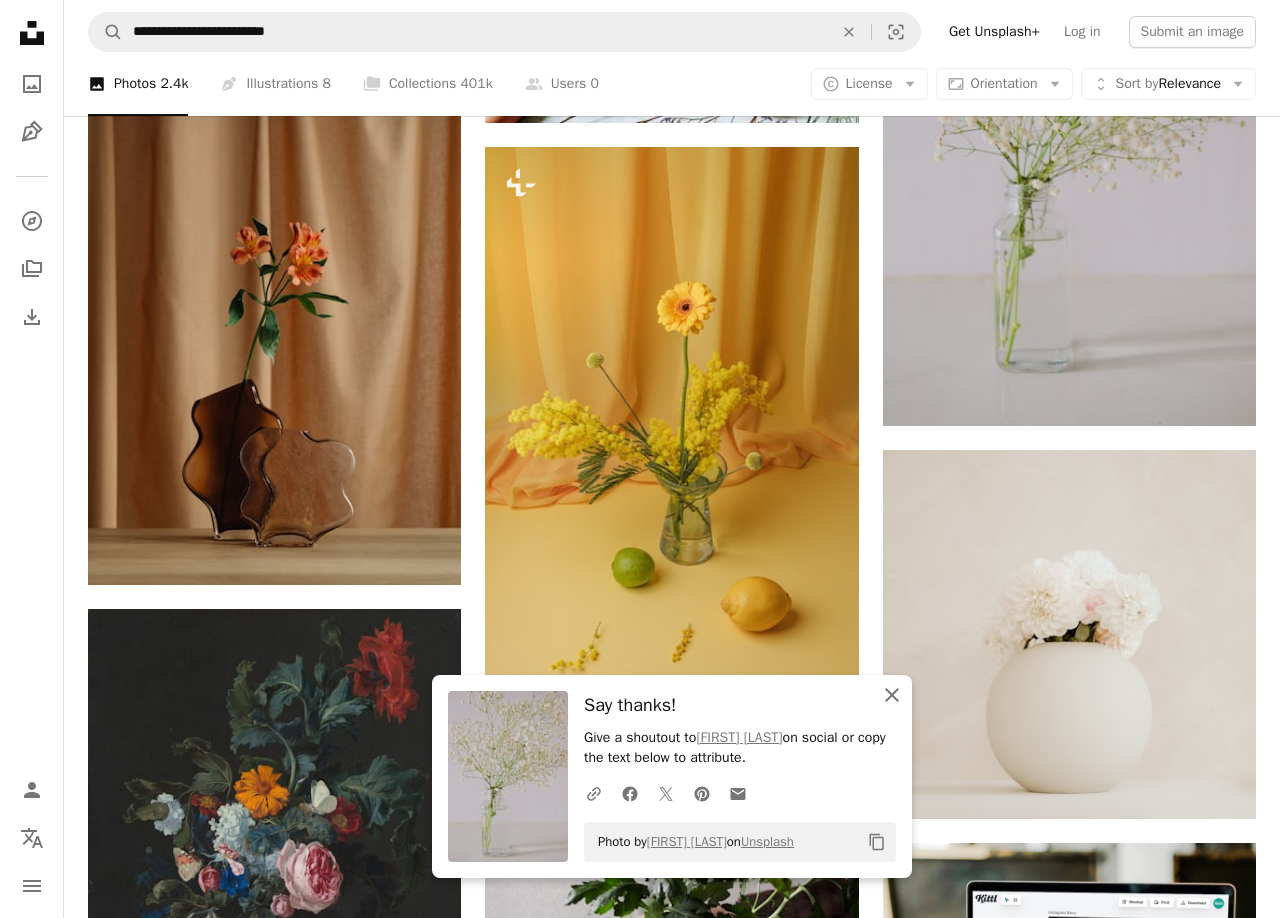 click on "An X shape" 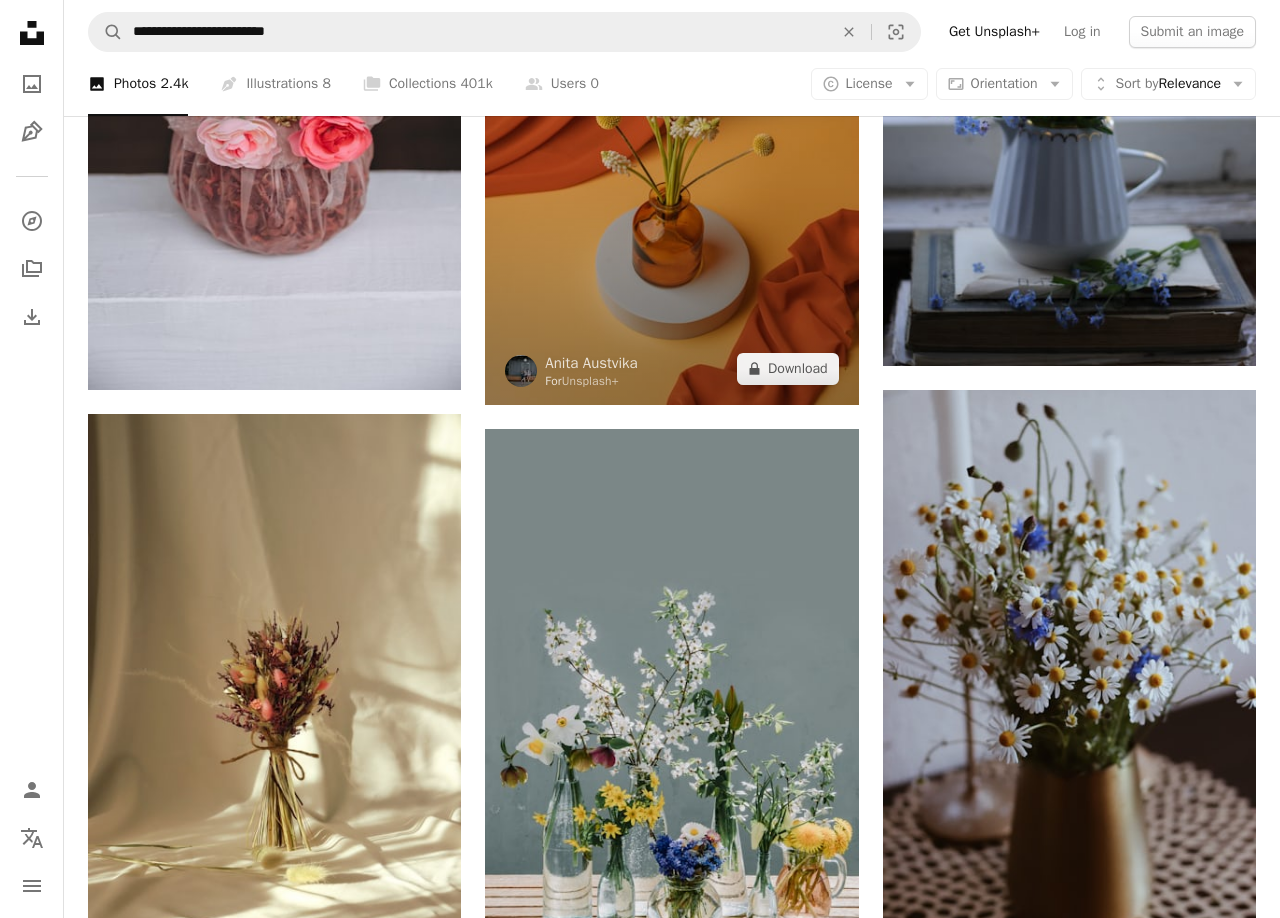 scroll, scrollTop: 13910, scrollLeft: 0, axis: vertical 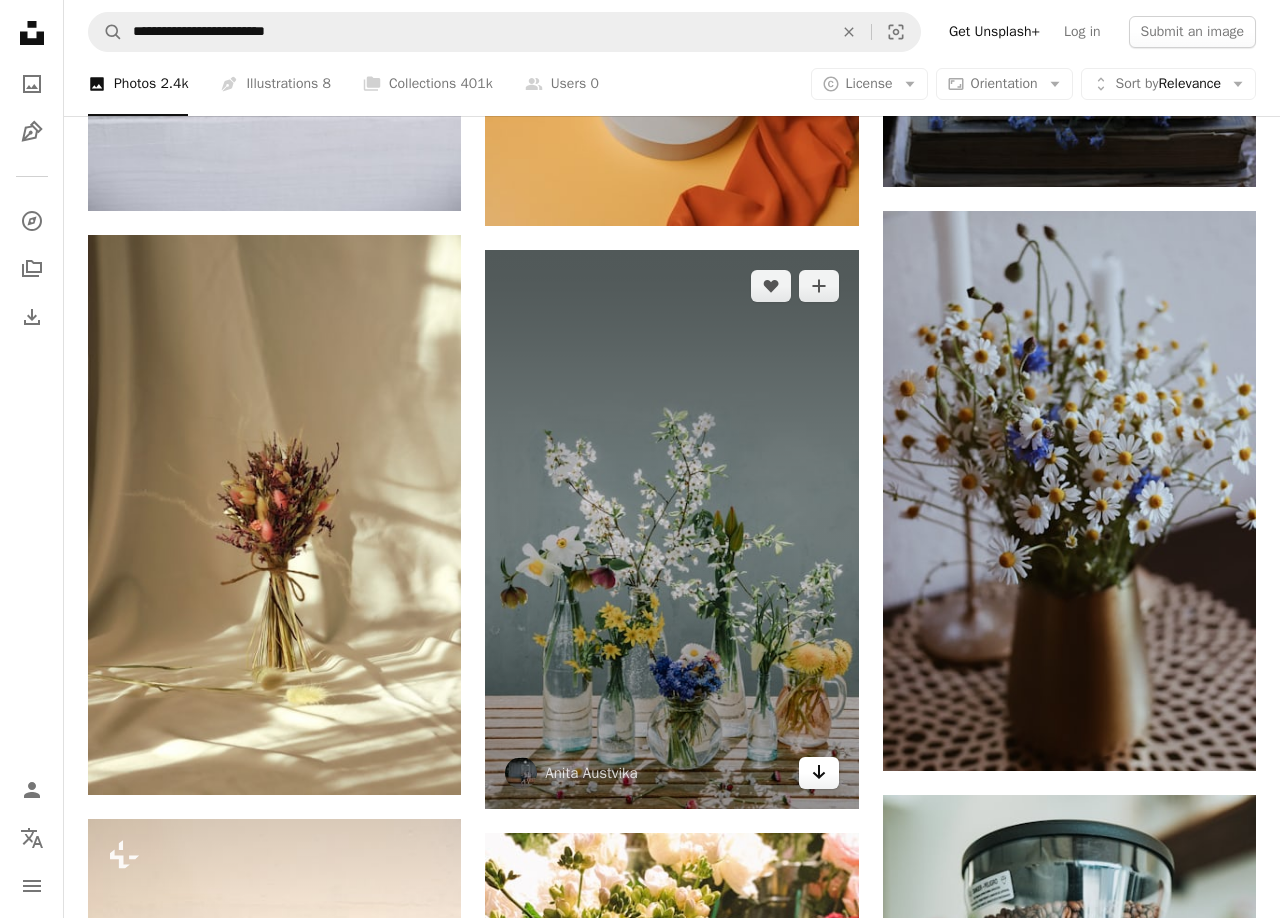 click on "Arrow pointing down" at bounding box center (819, 773) 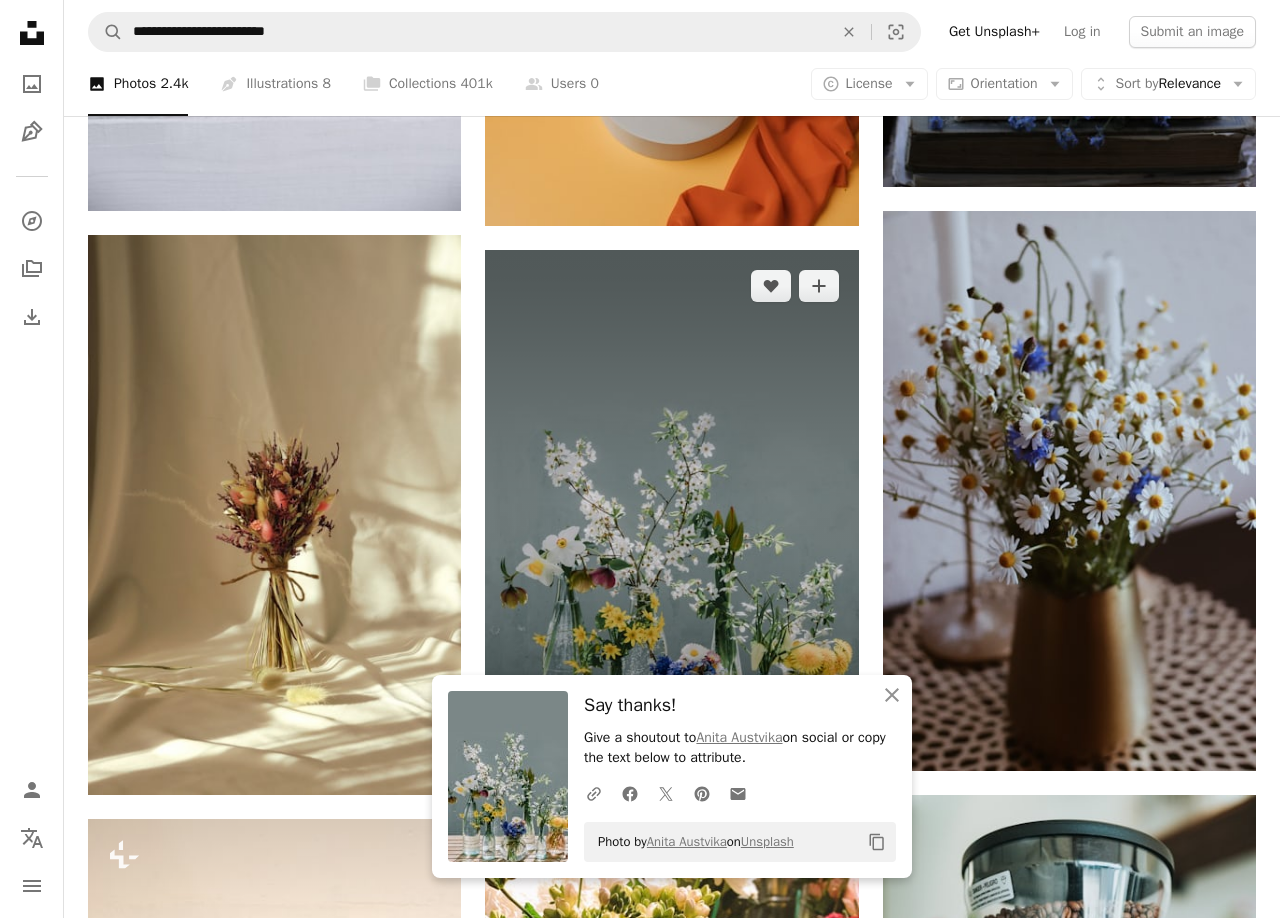 click at bounding box center (671, 529) 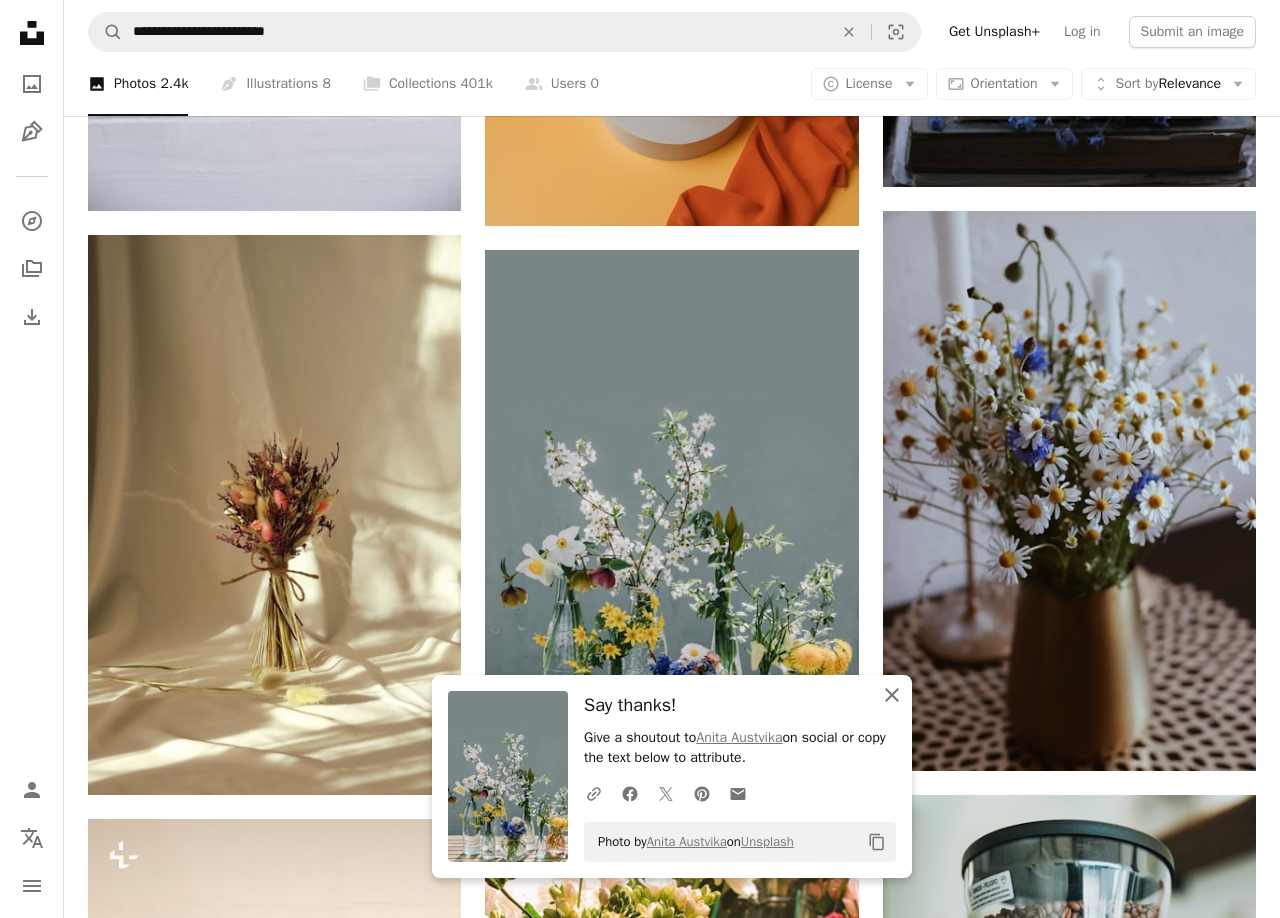 click on "An X shape" 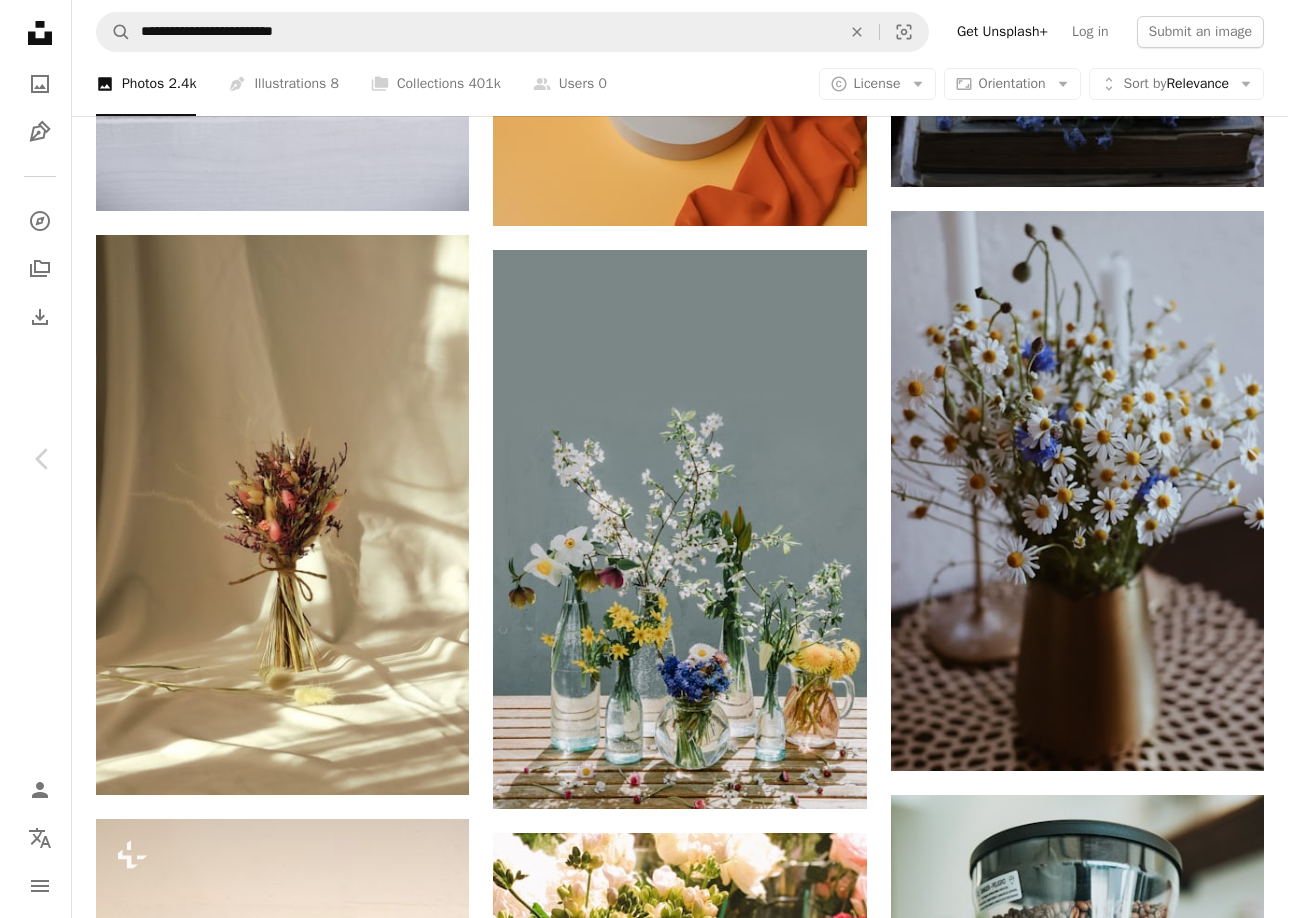 scroll, scrollTop: 13862, scrollLeft: 0, axis: vertical 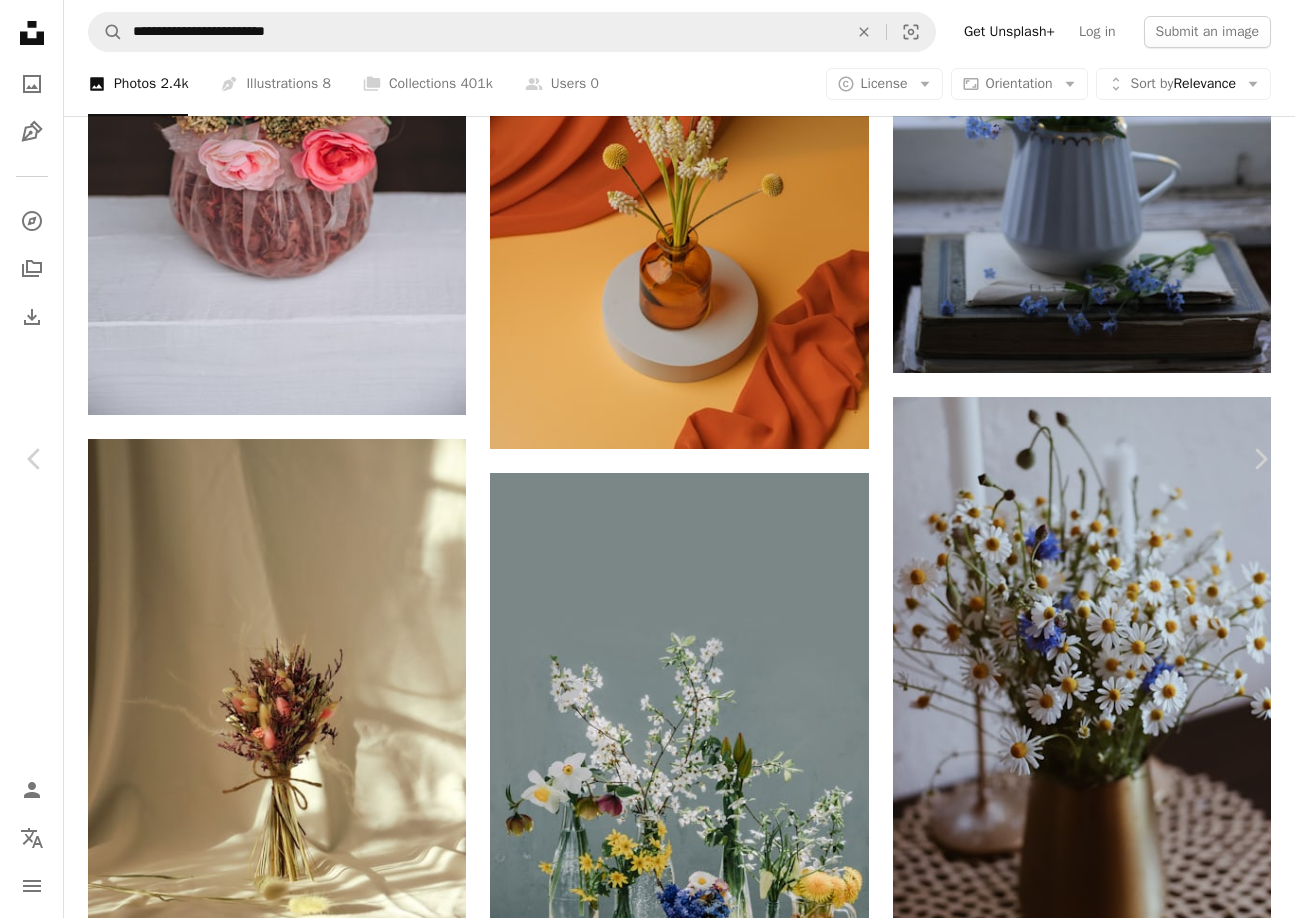 click on "Download free" at bounding box center (1096, 5972) 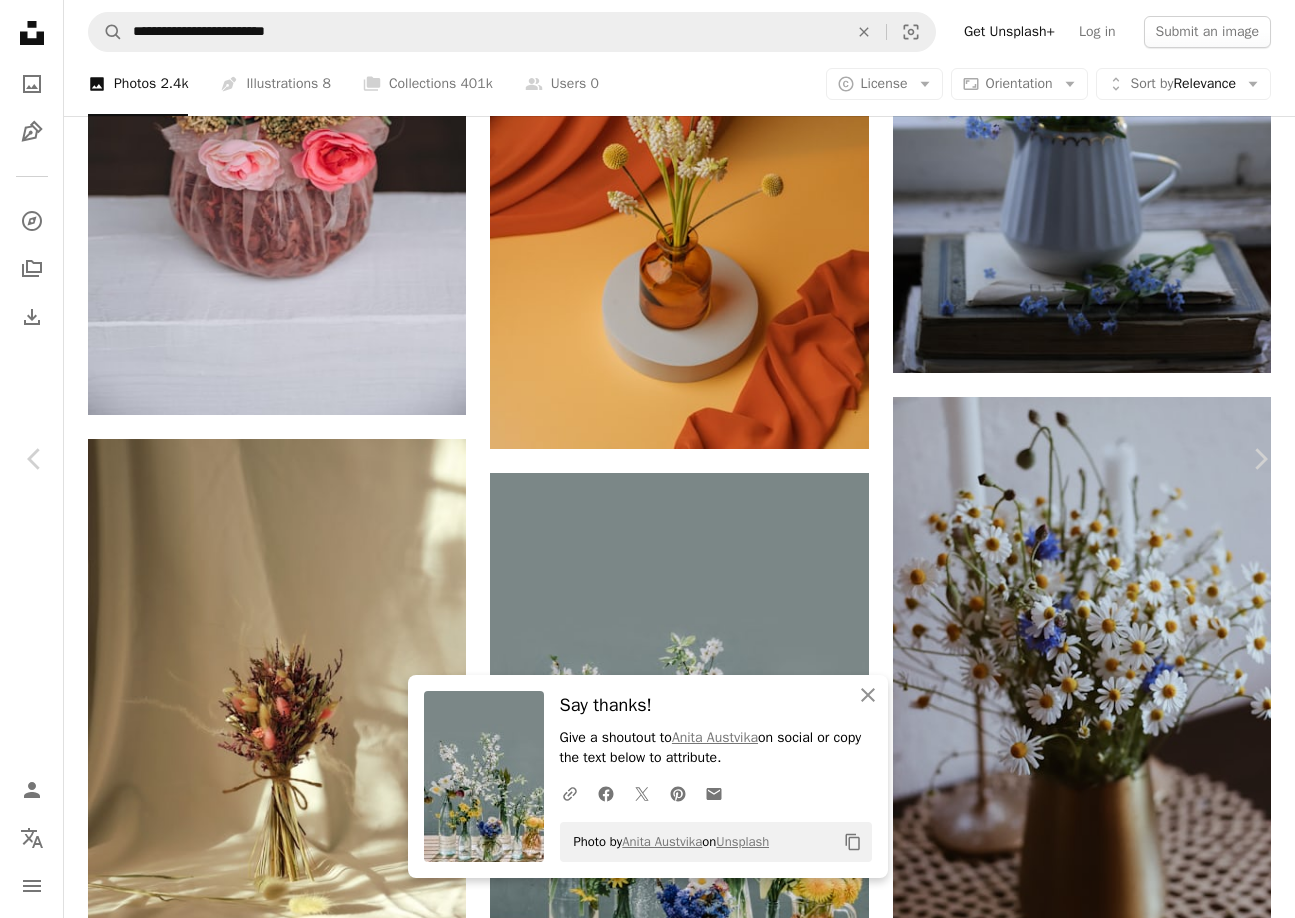 click at bounding box center (640, 6384) 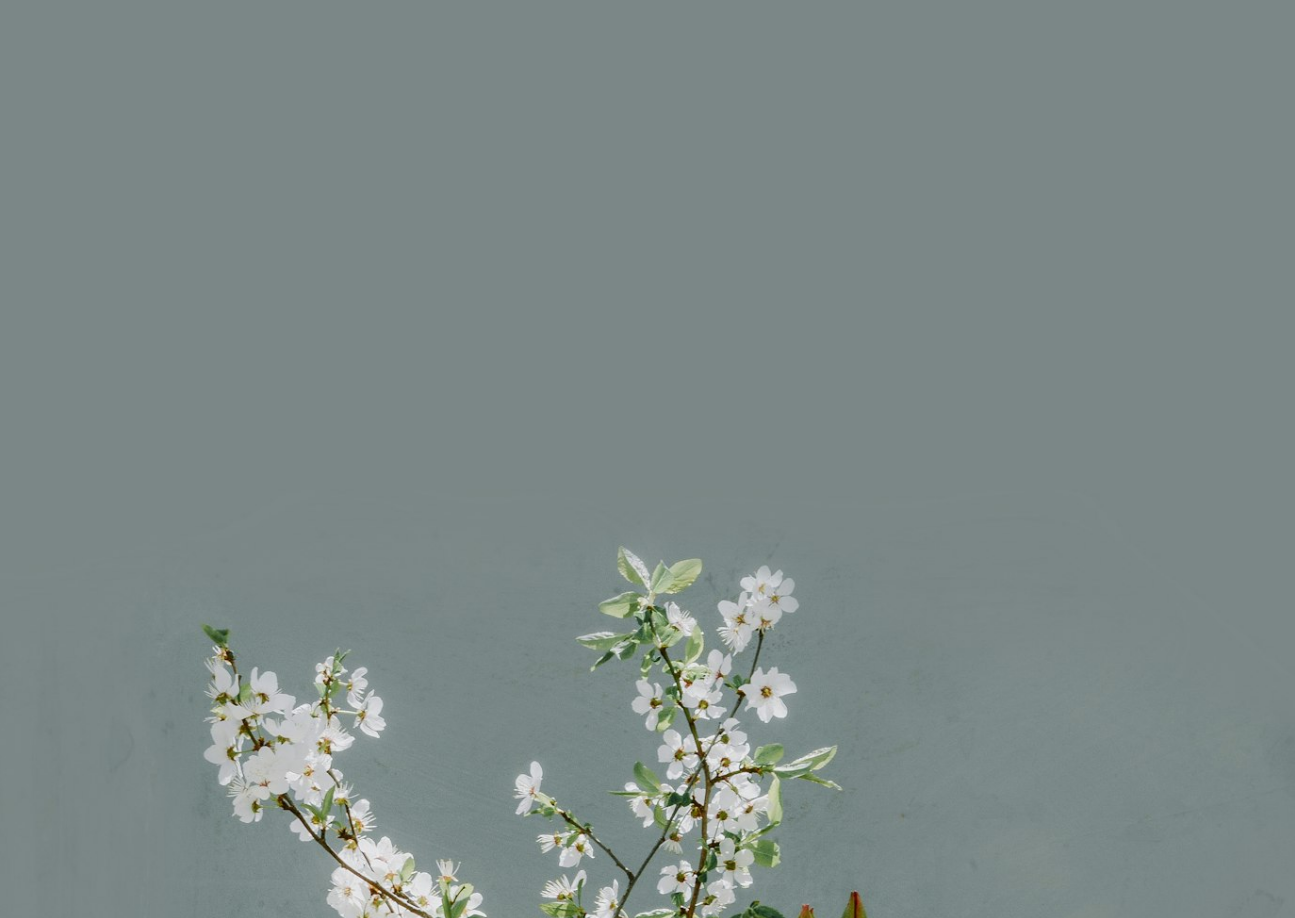 click at bounding box center (647, 971) 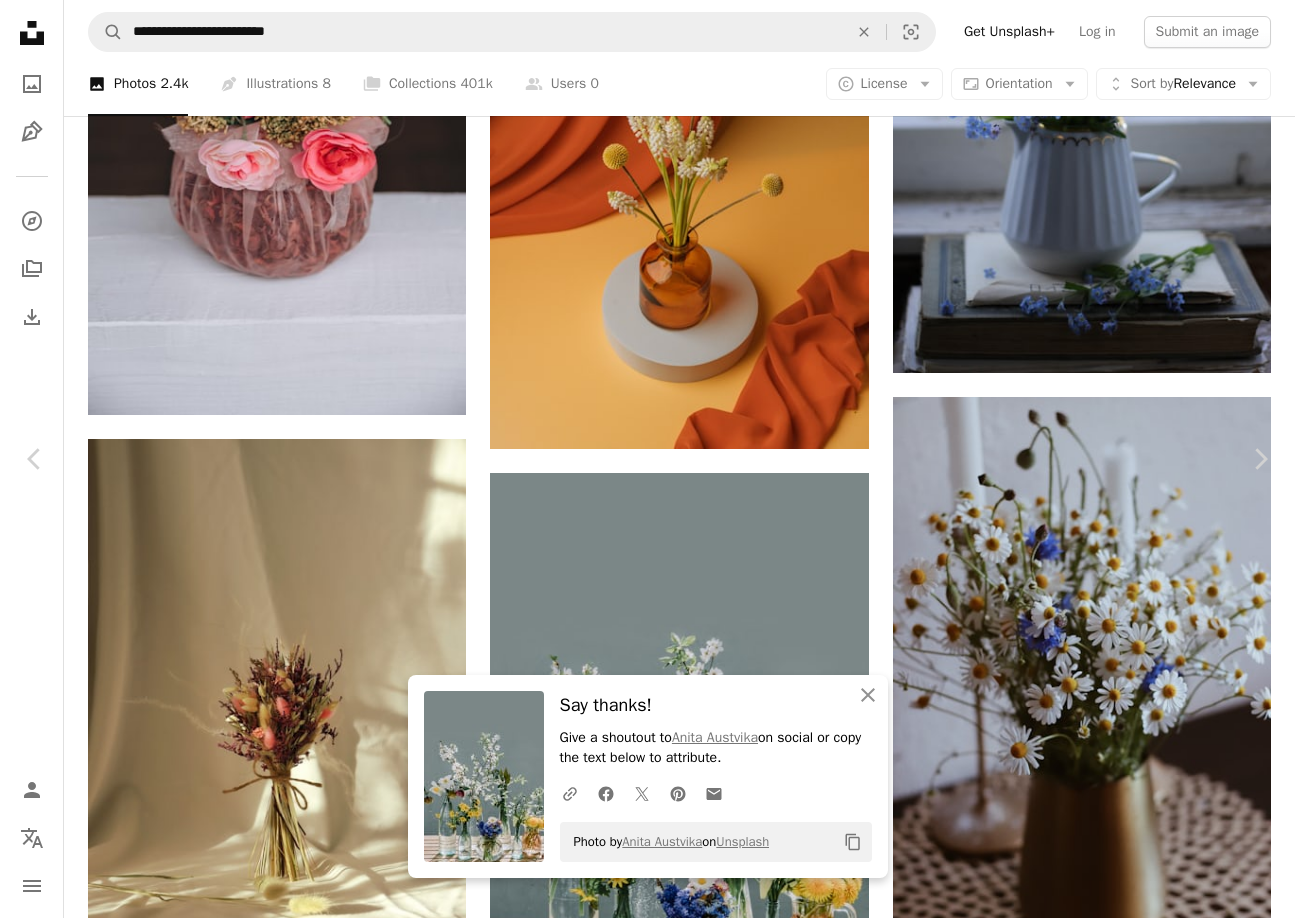 drag, startPoint x: 18, startPoint y: 19, endPoint x: 8, endPoint y: 5, distance: 17.20465 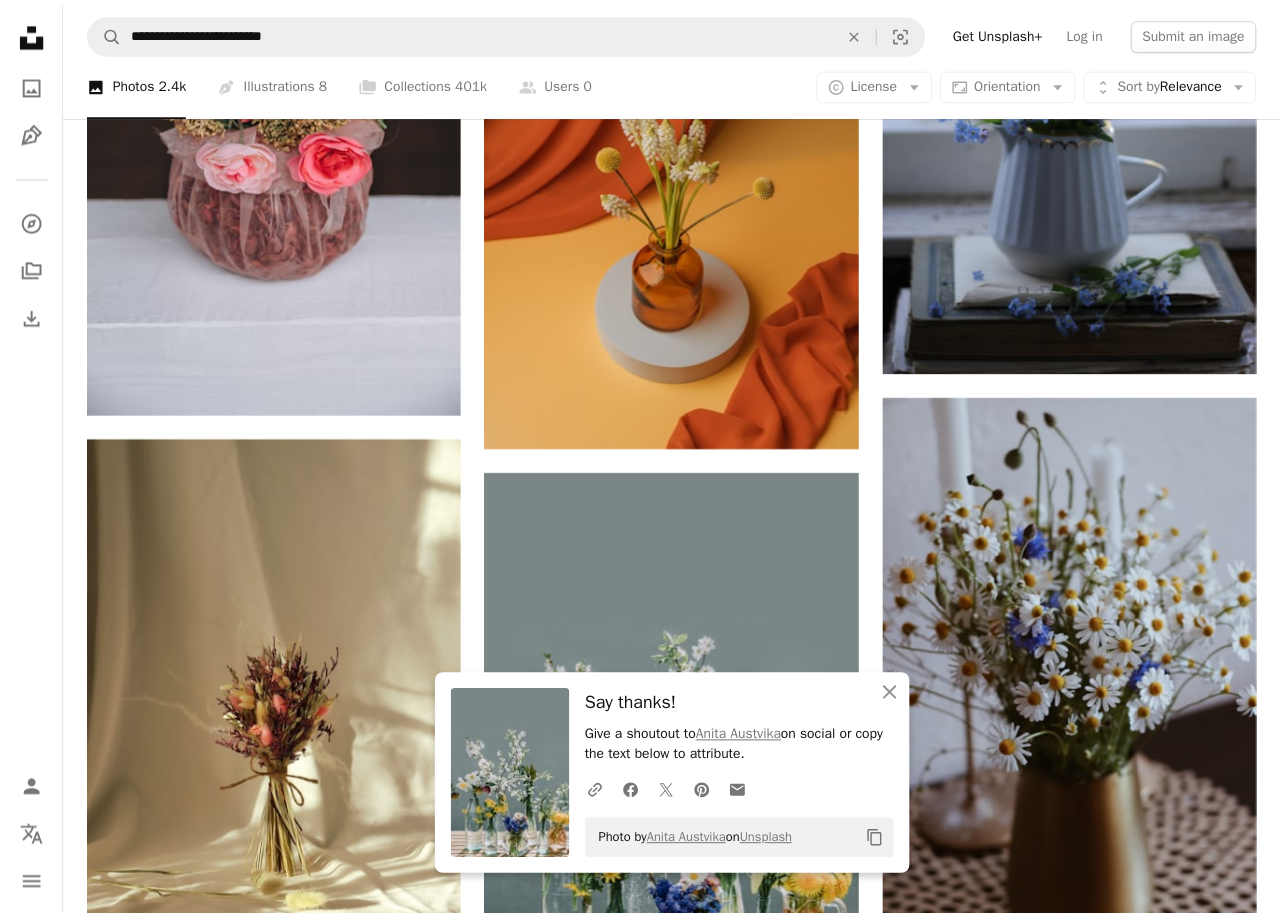 scroll, scrollTop: 13910, scrollLeft: 0, axis: vertical 